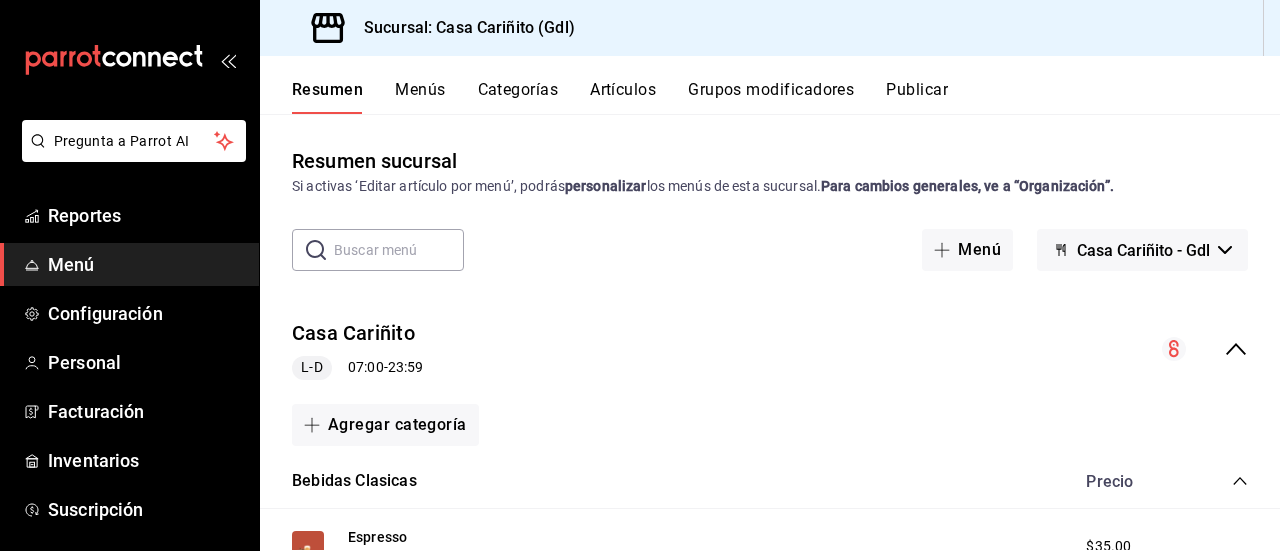 scroll, scrollTop: 0, scrollLeft: 0, axis: both 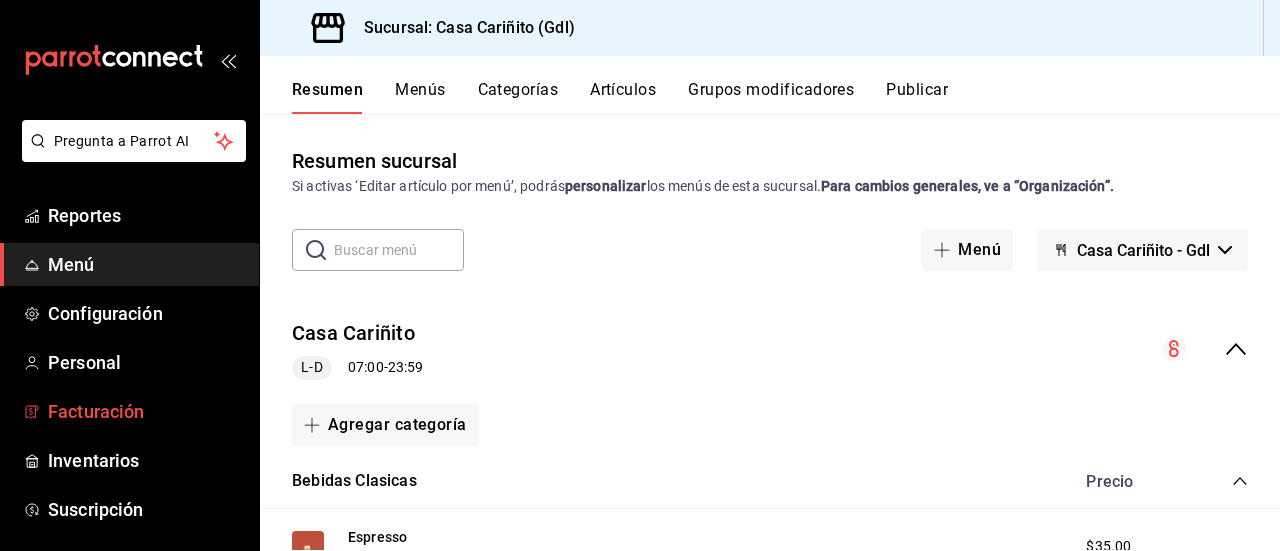 click on "Facturación" at bounding box center [145, 411] 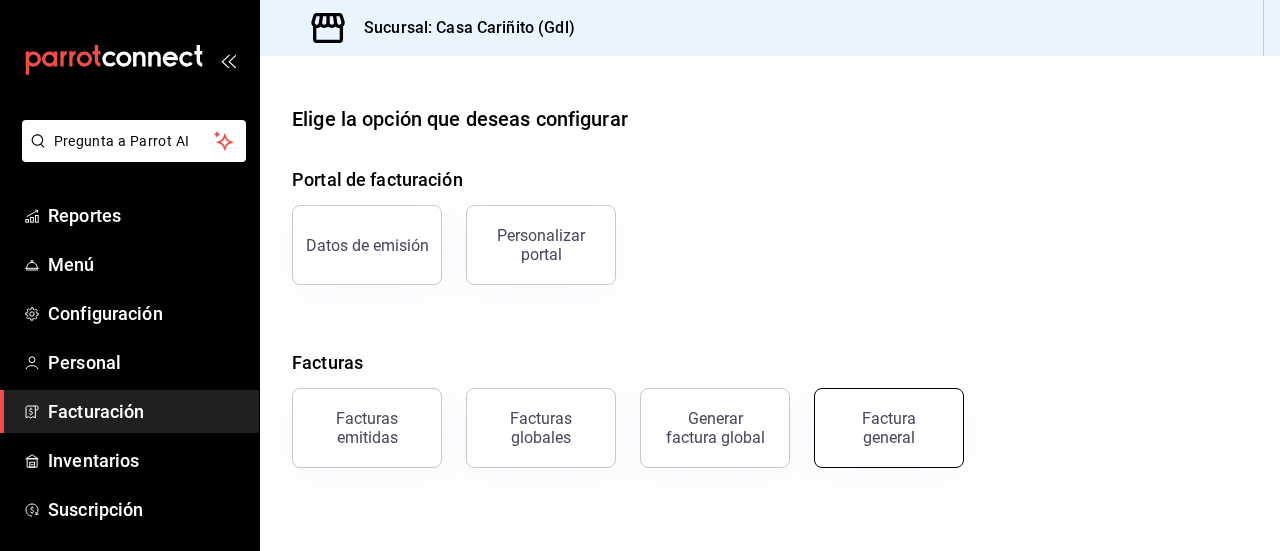 click on "Factura general" at bounding box center (889, 428) 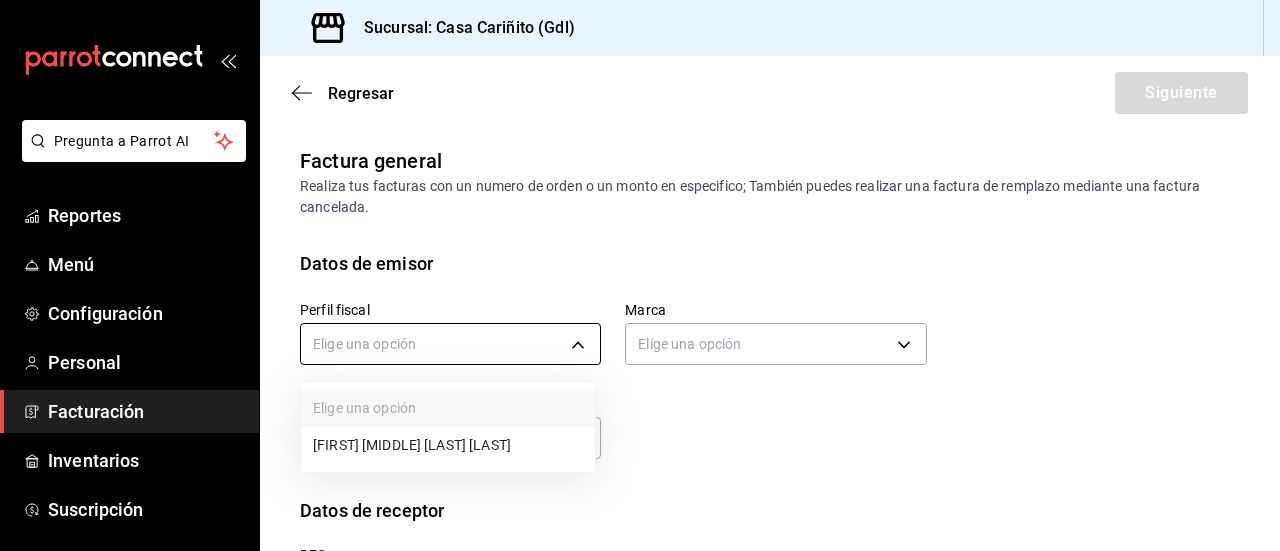 click on "Pregunta a Parrot AI Reportes Menu Configuracion Personal Facturacion Inventarios Suscripcion Ayuda Recomienda Parrot DAYANA JIMENEZ Sugerir nueva funcion Sucursal: Casa Cariñito (Gdl) Regresar Siguiente Factura general Realiza tus facturas con un numero de orden o un monto en especifico; Tambien puedes realizar una factura de remplazo mediante una factura cancelada. Datos de emisor Perfil fiscal Elige una opcion Marca Elige una opcion Tipo de comprobante Ingreso I Datos de receptor RFC Buscar RFC Régimen fiscal Elige una opcion Uso de CFDI Elige una opcion Correo electronico Direccion Calle # exterior # interior Codigo postal EstadoMunicipio Colonia GANA 1 MES GRATIS EN TU SUSCRIPCION AQUI Recuerdas como empezo tu restaurante? Hoy puedes ayudar a un colega a tener el mismo cambio que tu viviste. Recomienda Parrot directamente desde tu Portal Administrador. Es facil y rapido. Por cada restaurante que se una, ganas 1 mes gratis. Reportes Menu" at bounding box center [640, 275] 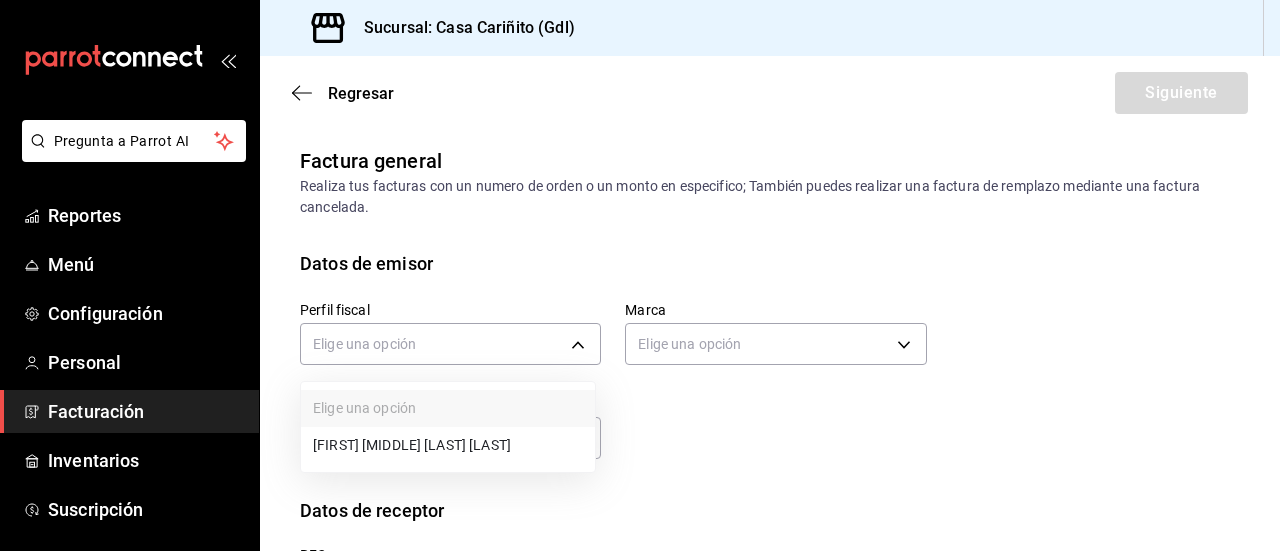 click at bounding box center [640, 275] 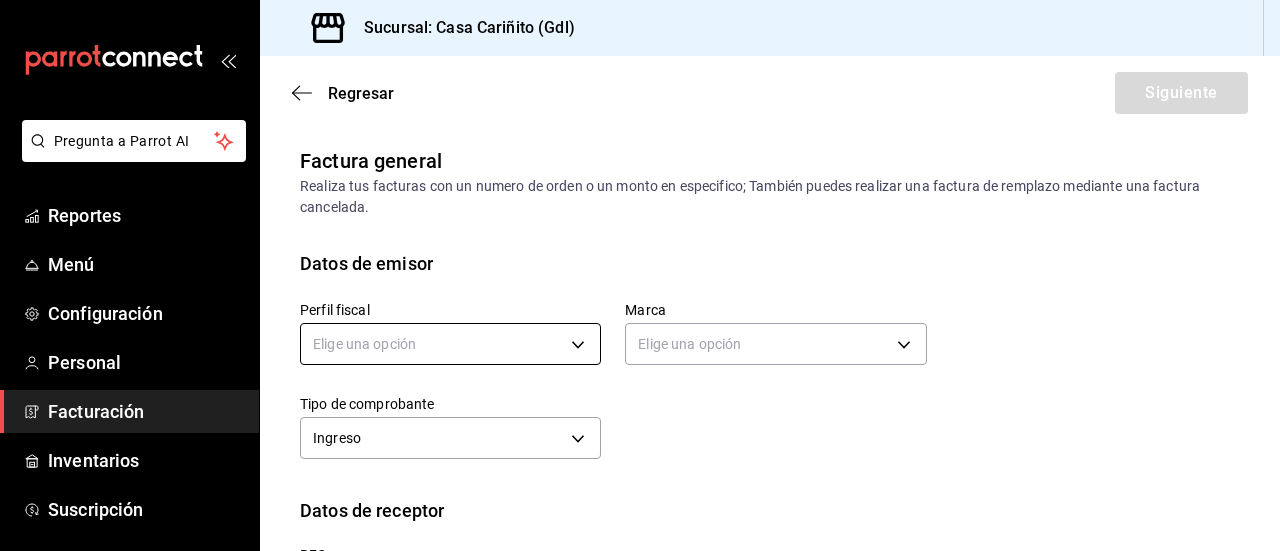 click on "Pregunta a Parrot AI Reportes Menu Configuracion Personal Facturacion Inventarios Suscripcion Ayuda Recomienda Parrot DAYANA JIMENEZ Sugerir nueva funcion Sucursal: Casa Cariñito (Gdl) Regresar Siguiente Factura general Realiza tus facturas con un numero de orden o un monto en especifico; Tambien puedes realizar una factura de remplazo mediante una factura cancelada. Datos de emisor Perfil fiscal Elige una opcion Marca Elige una opcion Tipo de comprobante Ingreso I Datos de receptor RFC Buscar RFC Régimen fiscal Elige una opcion Uso de CFDI Elige una opcion Correo electronico Direccion Calle # exterior # interior Codigo postal EstadoMunicipio Colonia GANA 1 MES GRATIS EN TU SUSCRIPCION AQUI Recuerdas como empezo tu restaurante? Hoy puedes ayudar a un colega a tener el mismo cambio que tu viviste. Recomienda Parrot directamente desde tu Portal Administrador. Es facil y rapido. Por cada restaurante que se una, ganas 1 mes gratis. Reportes Menu" at bounding box center (640, 275) 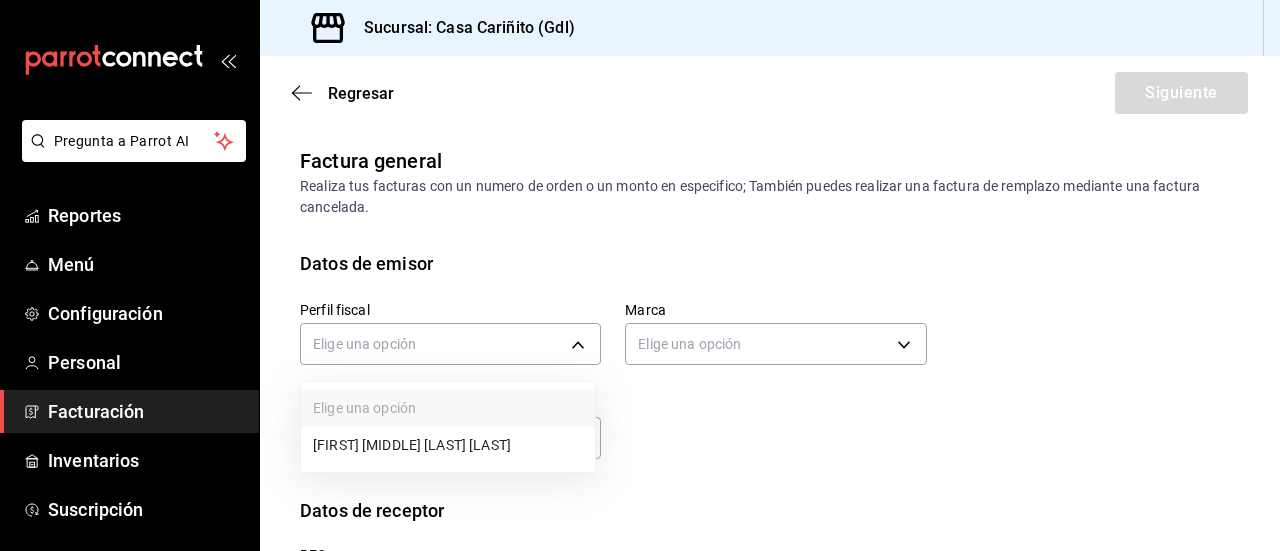 click on "[FIRST] [MIDDLE] [LAST] [LAST]" at bounding box center (448, 445) 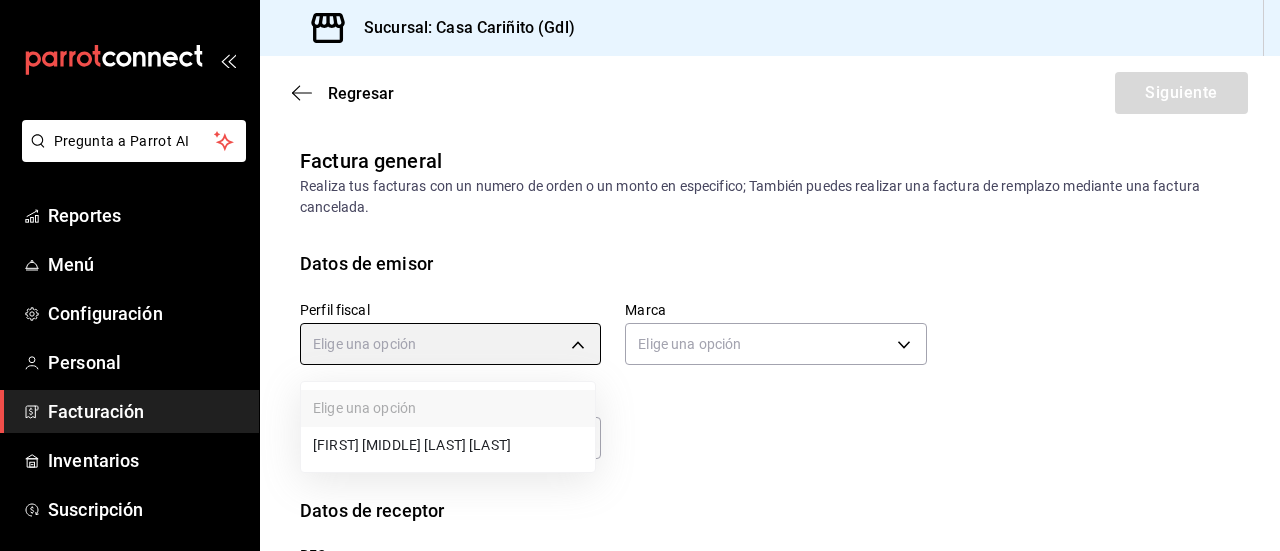 type on "[ID]" 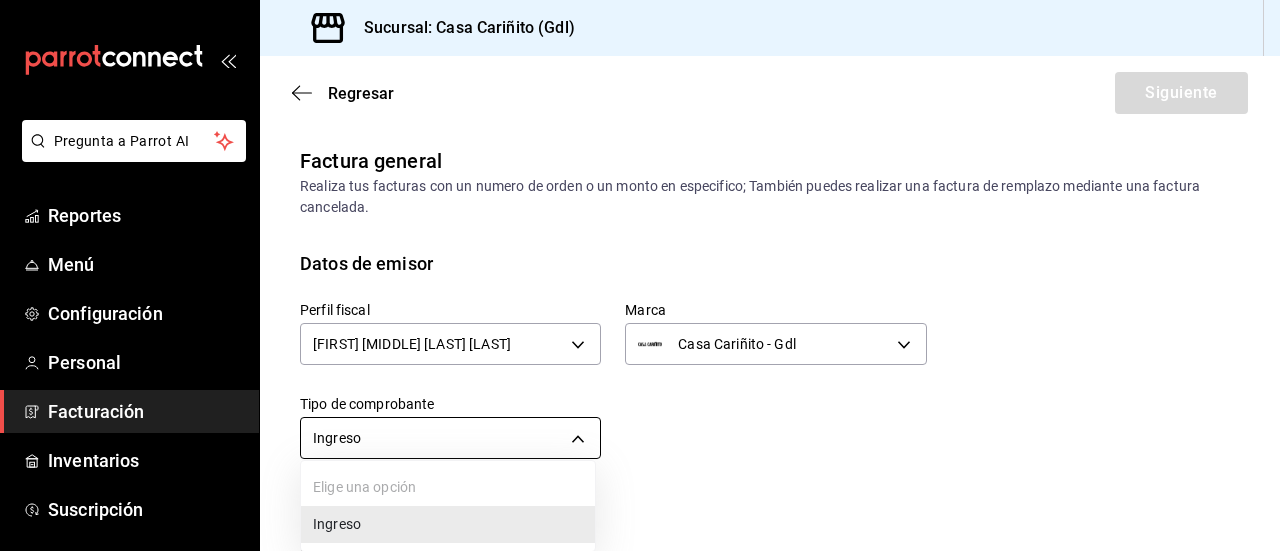 click on "Pregunta a Parrot AI Reportes Menu Configuracion Personal Facturacion Inventarios Suscripcion Ayuda Recomienda Parrot [FIRST] [LAST] Sugerir nueva funcion Sucursal: Casa Cariñito (Gdl) Regresar Siguiente Factura general Realiza tus facturas con un numero de orden o un monto en especifico; Tambien puedes realizar una factura de remplazo mediante una factura cancelada. Datos de emisor Perfil fiscal [FIRST] [MIDDLE] [LAST] [ID] Marca Casa Cariñito - Gdl [ID] Tipo de comprobante Ingreso I Datos de receptor RFC [RFC] Buscar RFC Régimen fiscal Elige una opcion Uso de CFDI Elige una opcion Correo electronico Direccion Calle # exterior # interior Codigo postal Estado Municipio Colonia GANA 1 MES GRATIS EN TU SUSCRIPCION AQUI Pregunta a Parrot AI Reportes Menu Configuracion Personal Facturacion" at bounding box center (640, 275) 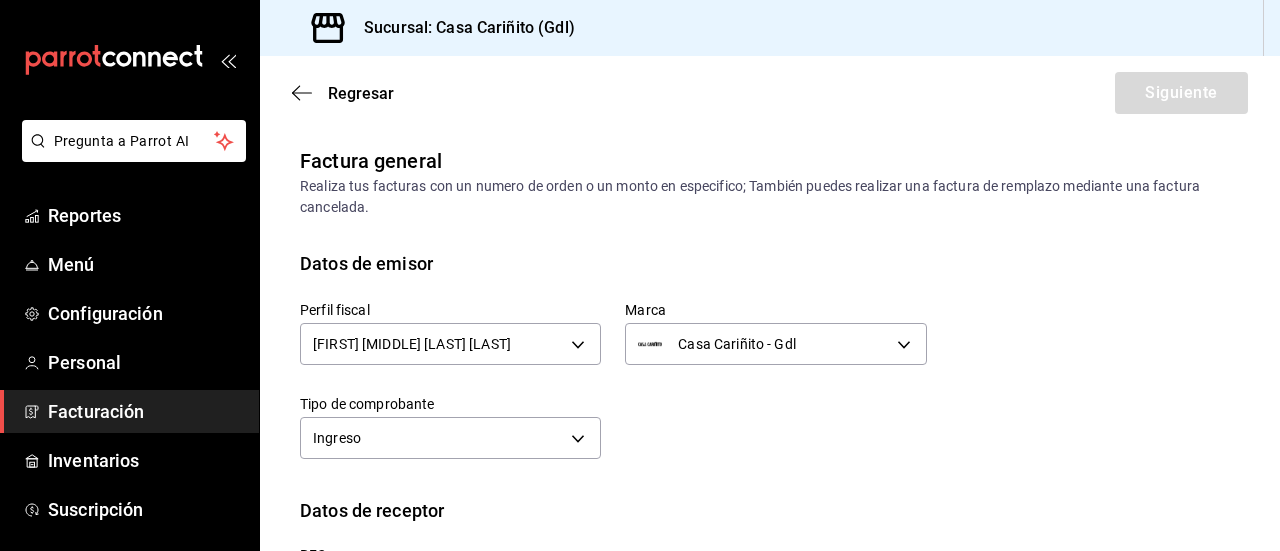 click on "Perfil fiscal [FIRST] [MIDDLE] [LAST] [ID] Marca Casa Cariñito - Gdl [ID] Tipo de comprobante Ingreso I" at bounding box center (601, 371) 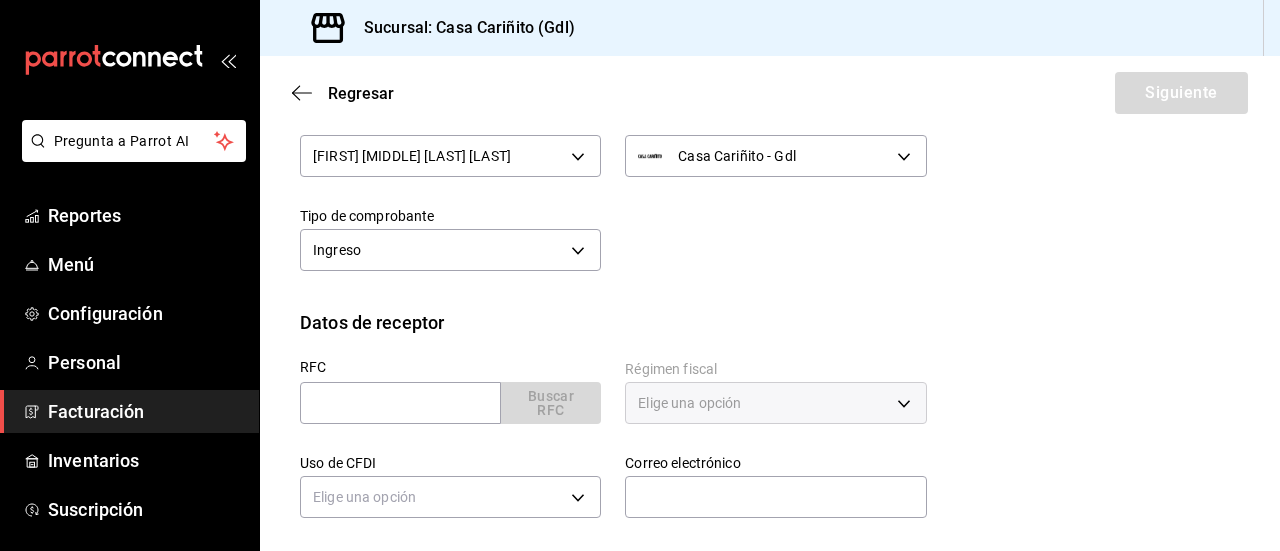 scroll, scrollTop: 342, scrollLeft: 0, axis: vertical 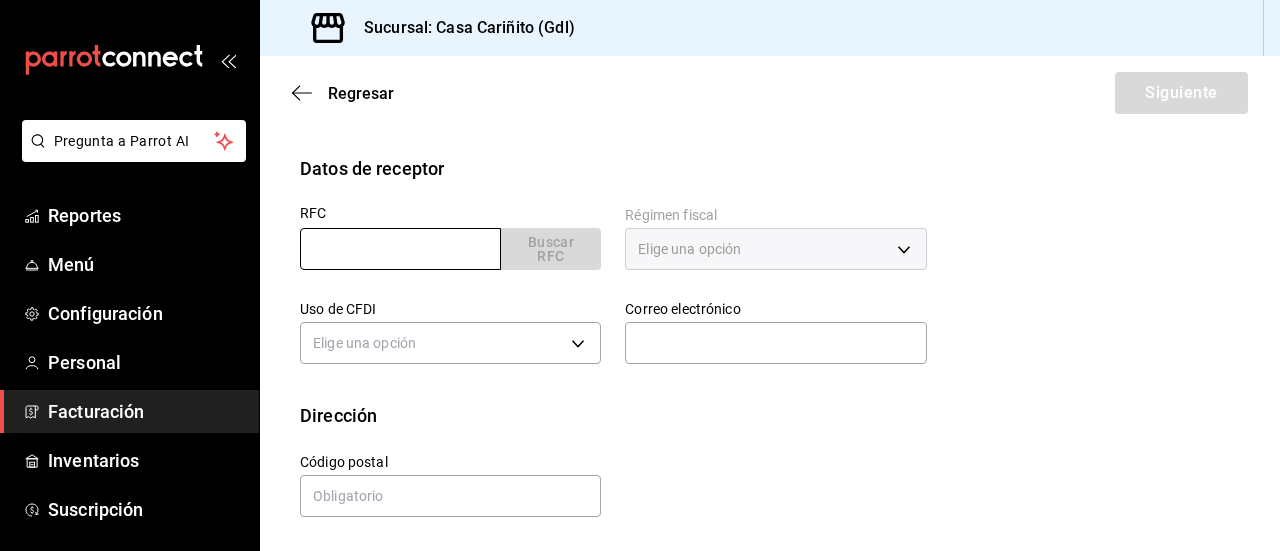 click at bounding box center [400, 249] 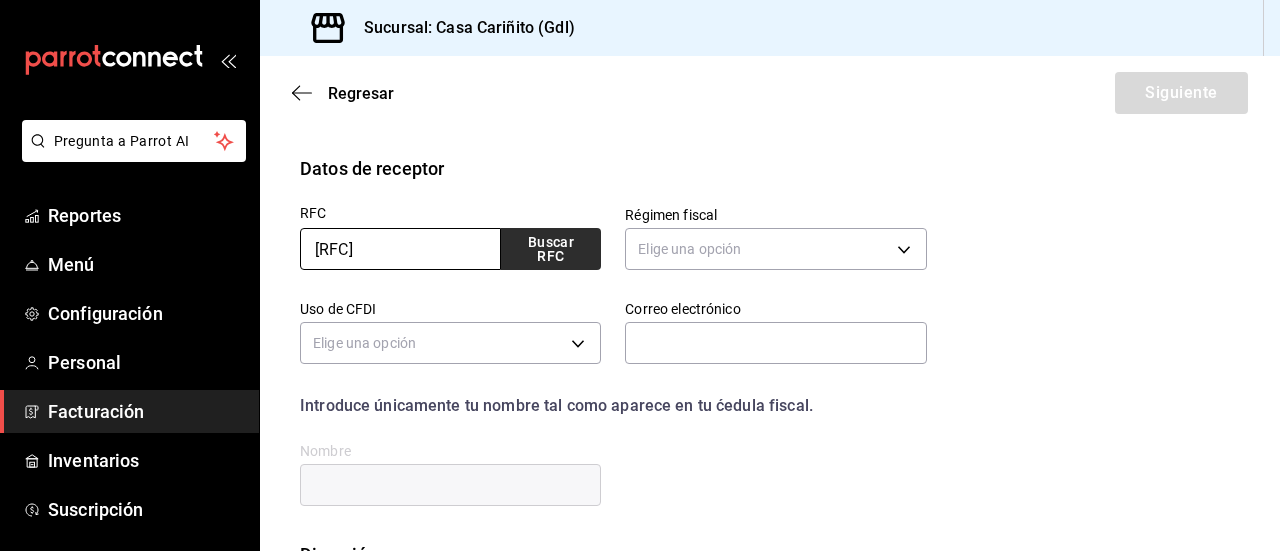 type on "[RFC]" 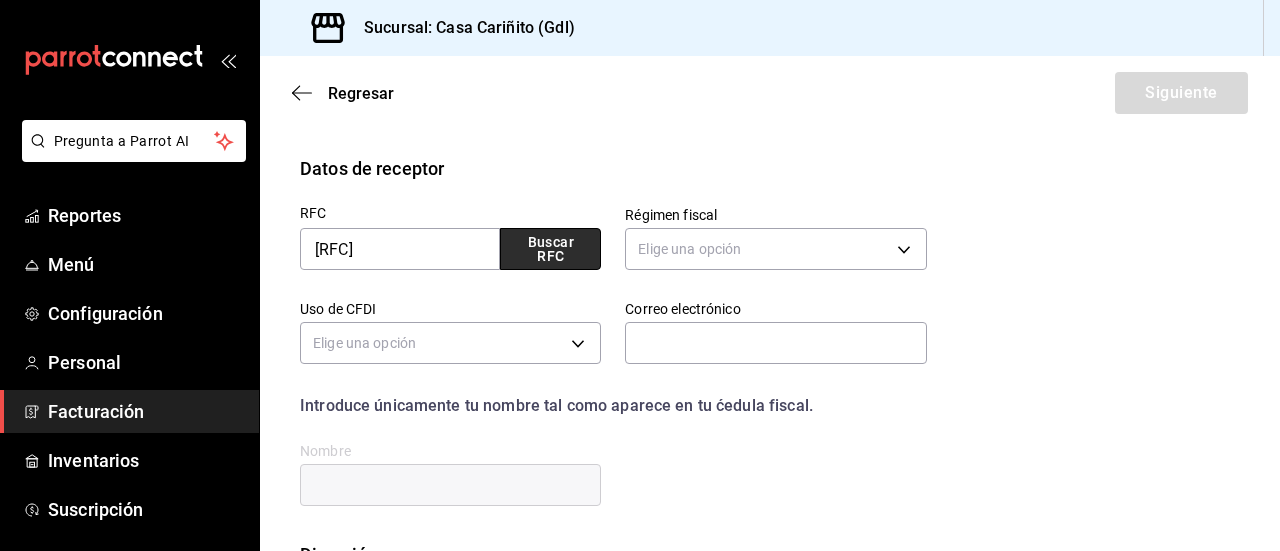 click on "Buscar RFC" at bounding box center [550, 249] 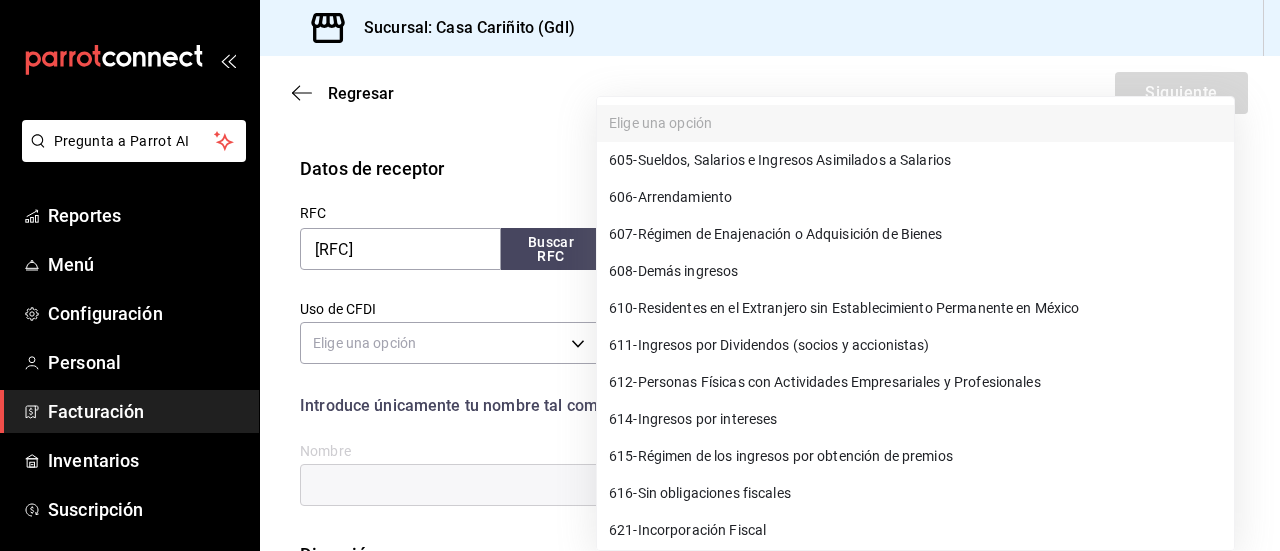 click on "Pregunta a Parrot AI Reportes Menu Configuracion Personal Facturacion Inventarios Suscripcion Ayuda Recomienda Parrot [FIRST] [LAST] Sugerir nueva funcion Sucursal: Casa Cariñito (Gdl) Regresar Siguiente Factura general Realiza tus facturas con un numero de orden o un monto en especifico; Tambien puedes realizar una factura de remplazo mediante una factura cancelada. Datos de emisor Perfil fiscal [FIRST] [MIDDLE] [LAST] [ID] Marca Casa Cariñito - Gdl [ID] Tipo de comprobante Ingreso I Datos de receptor RFC [RFC] Buscar RFC Régimen fiscal Elige una opcion Uso de CFDI Elige una opcion Correo electronico Introduce unicamente tu nombre tal como aparece en tu ćedula fiscal. person Nombre Direccion Calle # exterior # interior Codigo postal EstadoMunicipio Colonia GANA 1 MES GRATIS EN TU SUSCRIPCION AQUI Pregunta a Parrot AI Reportes Menu Configuracion Personal Facturacion" at bounding box center (640, 275) 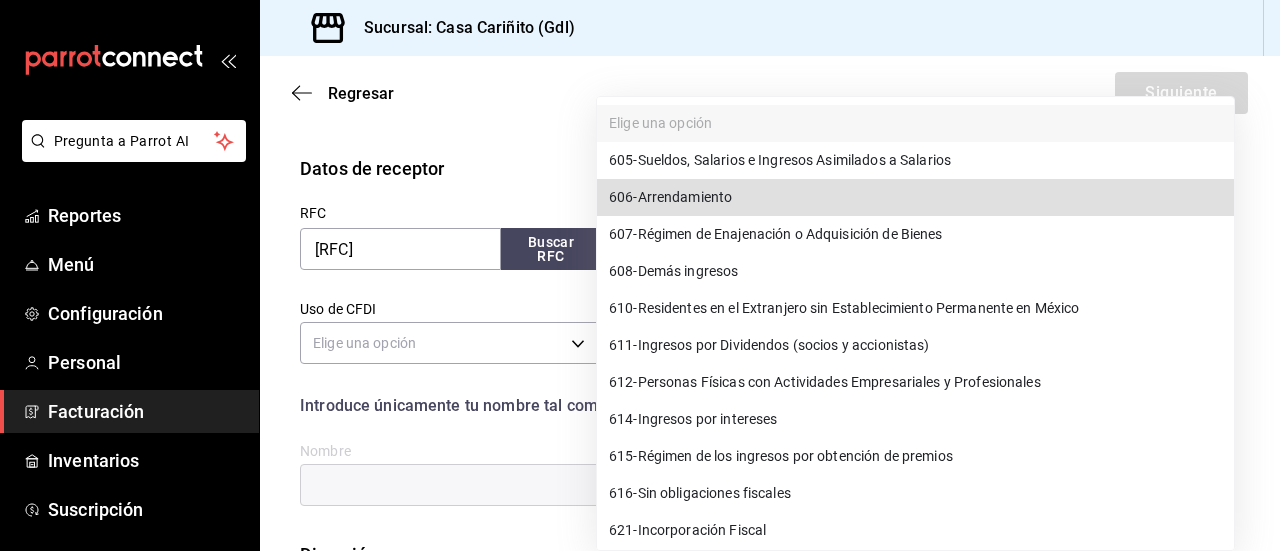 type 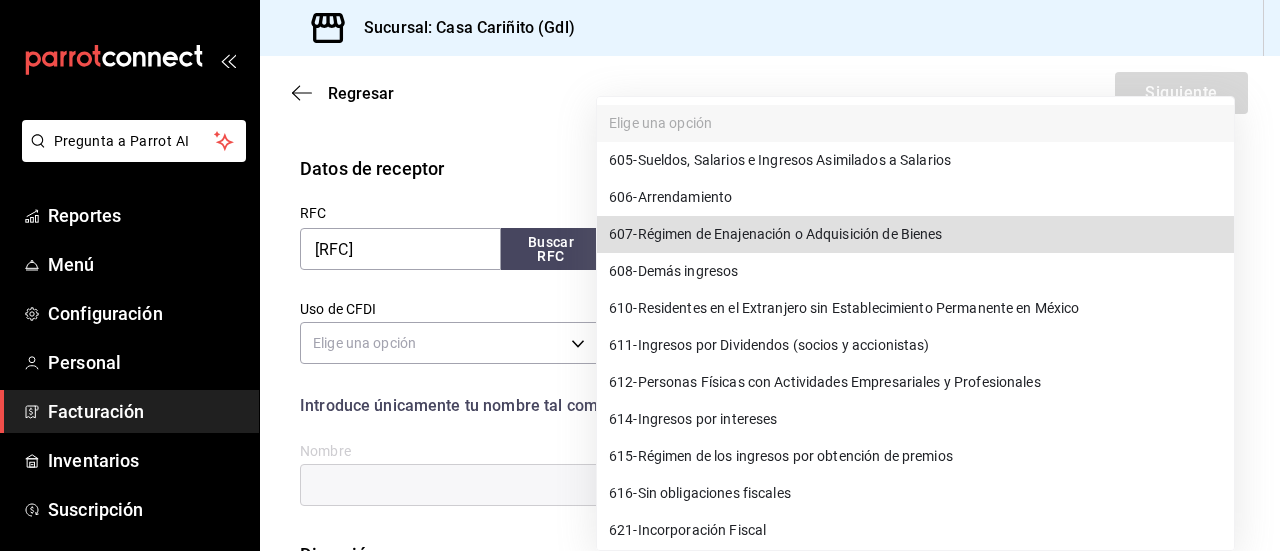 type 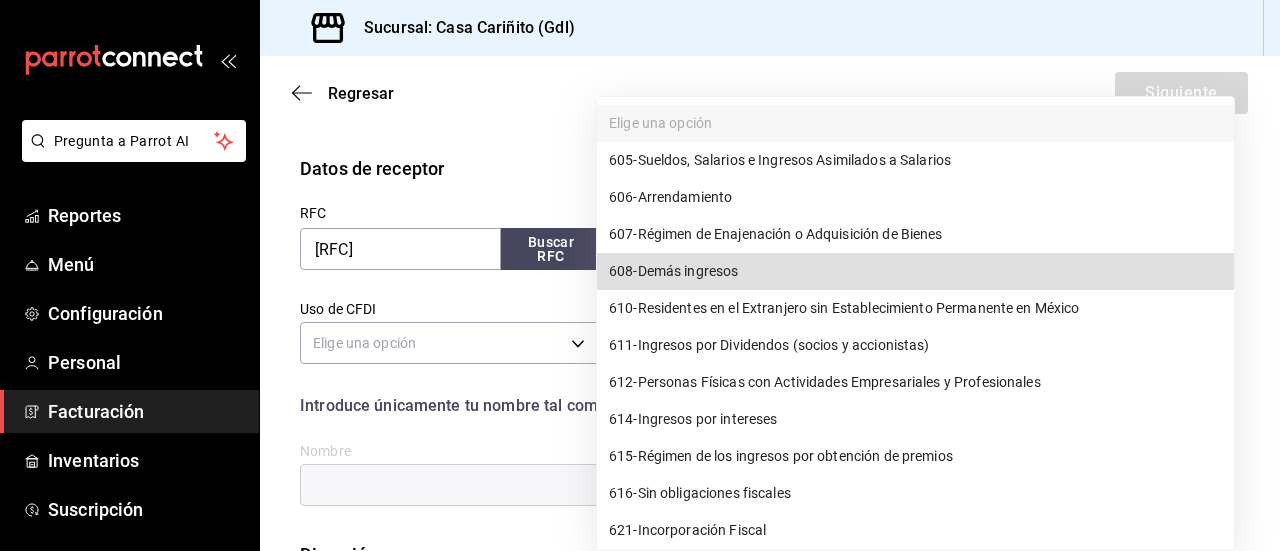 type 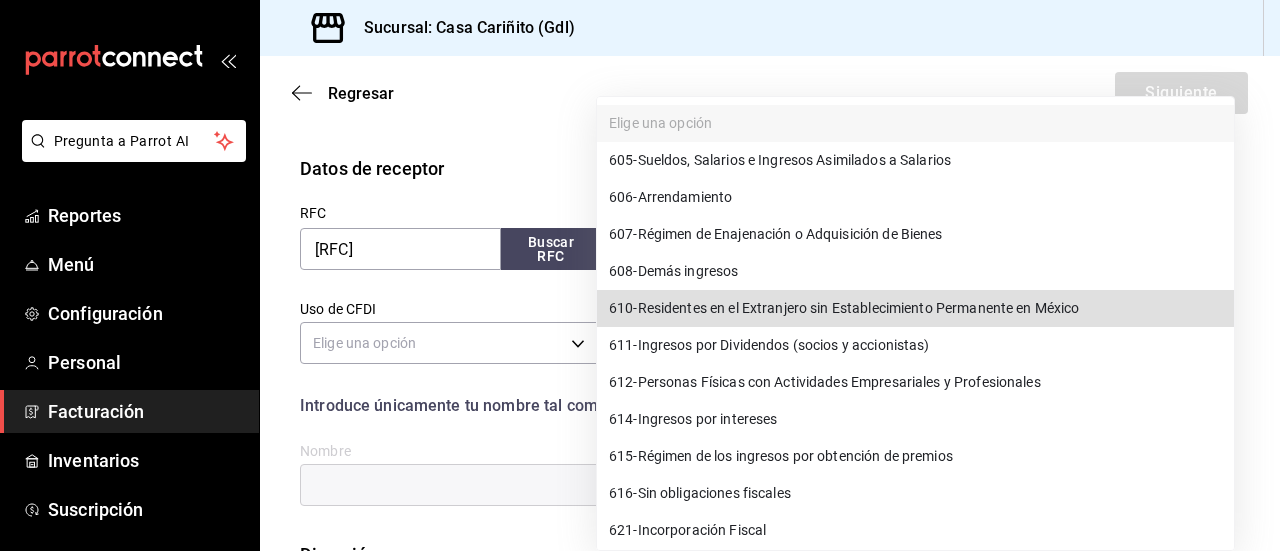 type 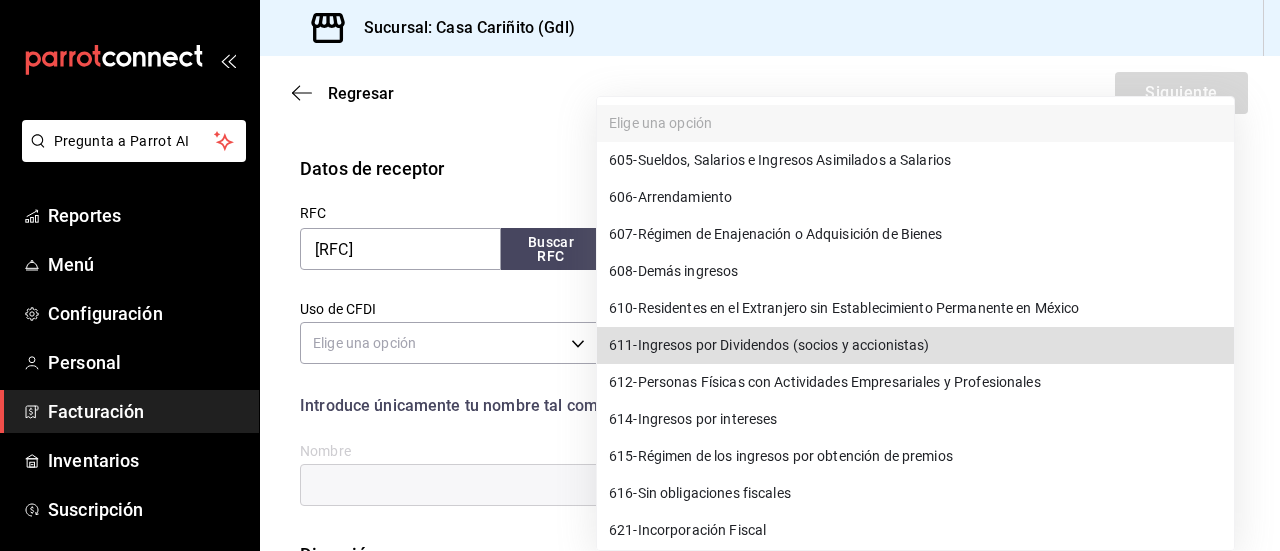 type 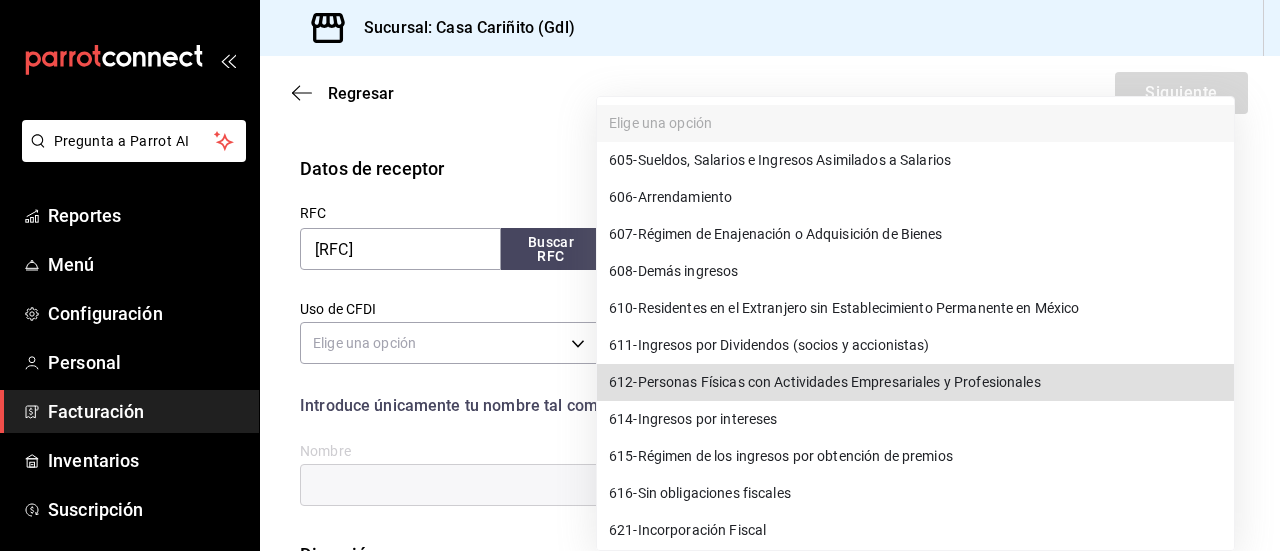 type on "612" 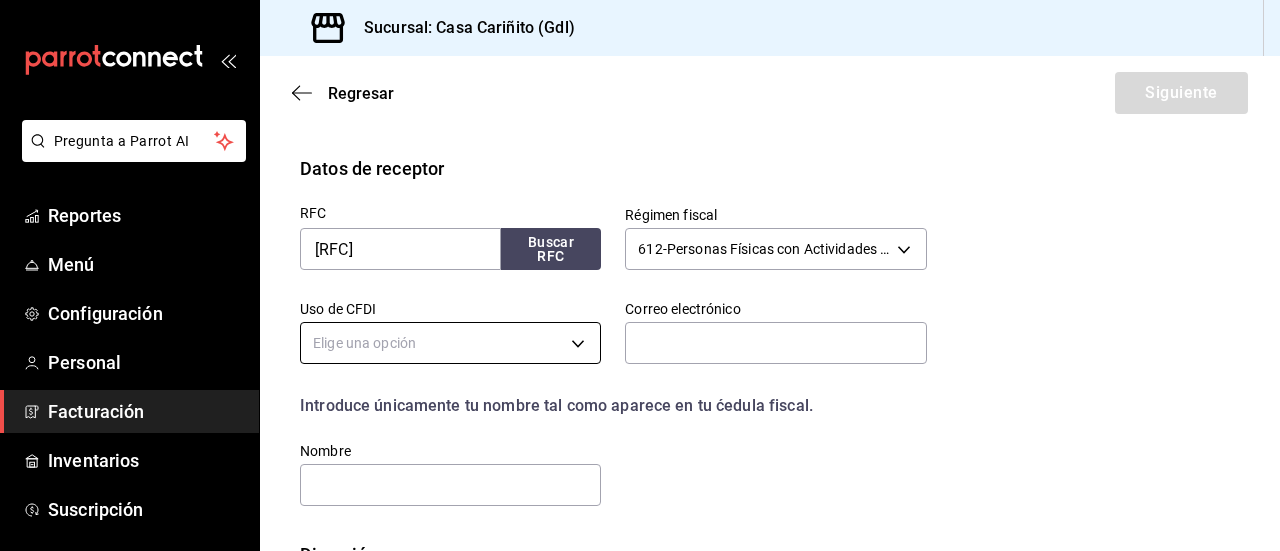 click on "Pregunta a Parrot AI Reportes Menu Configuracion Personal Facturacion Inventarios Suscripcion Ayuda Recomienda Parrot [FIRST] [LAST] Sugerir nueva funcion Sucursal: Casa Cariñito (Gdl) Regresar Siguiente Factura general Realiza tus facturas con un numero de orden o un monto en especifico; Tambien puedes realizar una factura de remplazo mediante una factura cancelada. Datos de emisor Perfil fiscal [FIRST] [MIDDLE] [LAST] [ID] Marca Casa Cariñito - Gdl [ID] Tipo de comprobante Ingreso I Datos de receptor RFC [RFC] Buscar RFC Régimen fiscal 612 - Personas Físicas con Actividades Empresariales y Profesionales 612 Uso de CFDI Elige una opcion Correo electronico Introduce unicamente tu nombre tal como aparece en tu ćedula fiscal. person Nombre Direccion Calle # exterior # interior Codigo postal EstadoMunicipio Colonia GANA 1 MES GRATIS EN TU SUSCRIPCION AQUI Pregunta a Parrot AI" at bounding box center [640, 275] 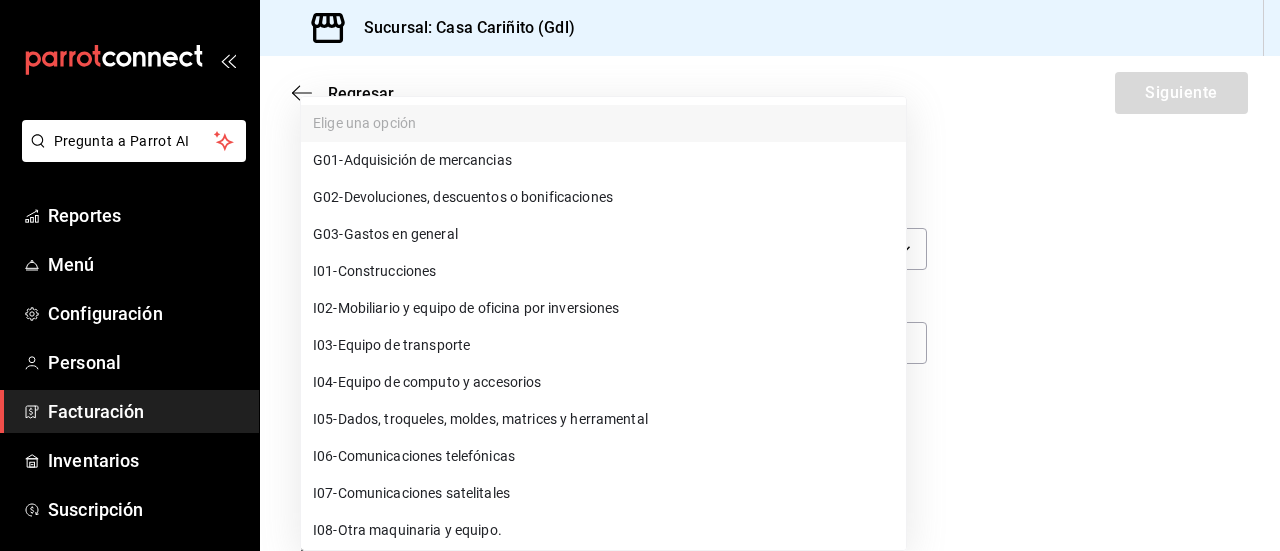 click on "G03  -  Gastos en general" at bounding box center (603, 234) 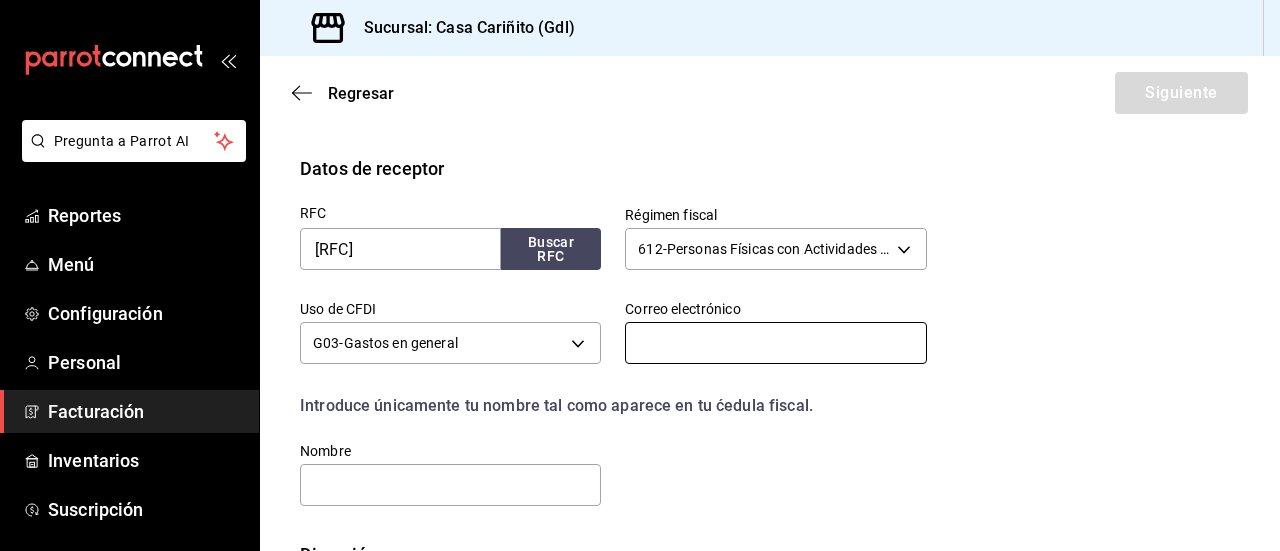 click at bounding box center [775, 343] 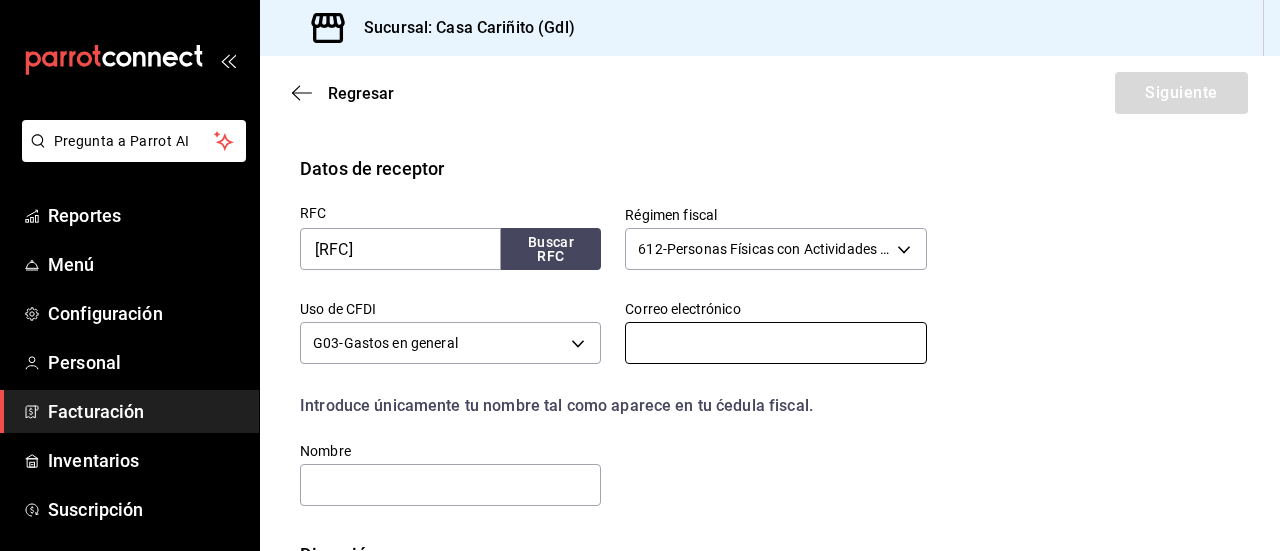 type on "Y" 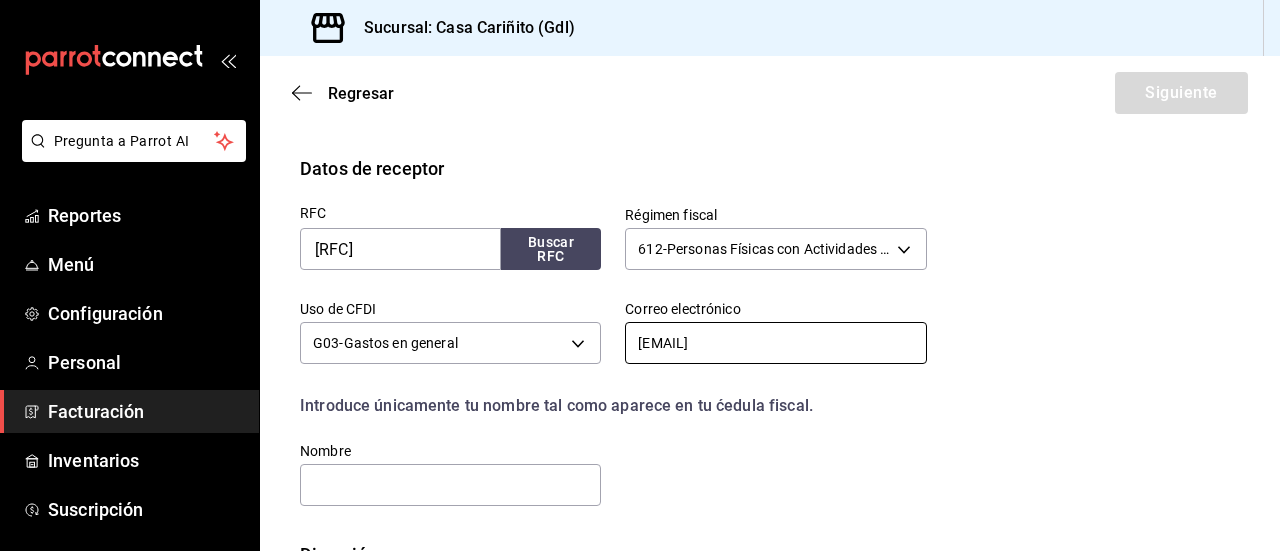 type on "[EMAIL]" 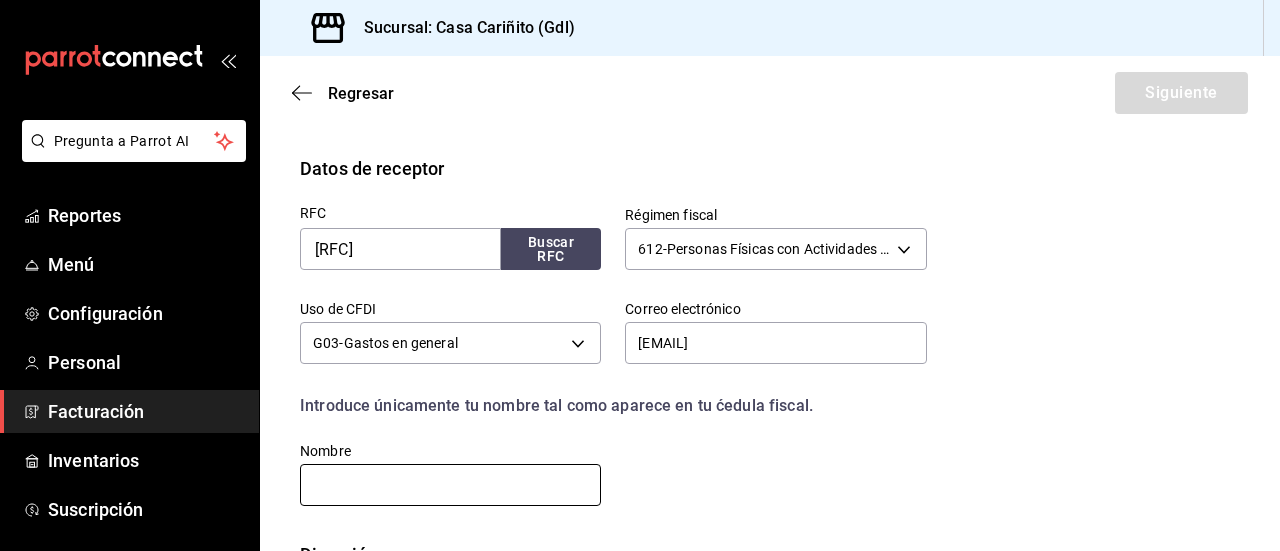 click at bounding box center (450, 485) 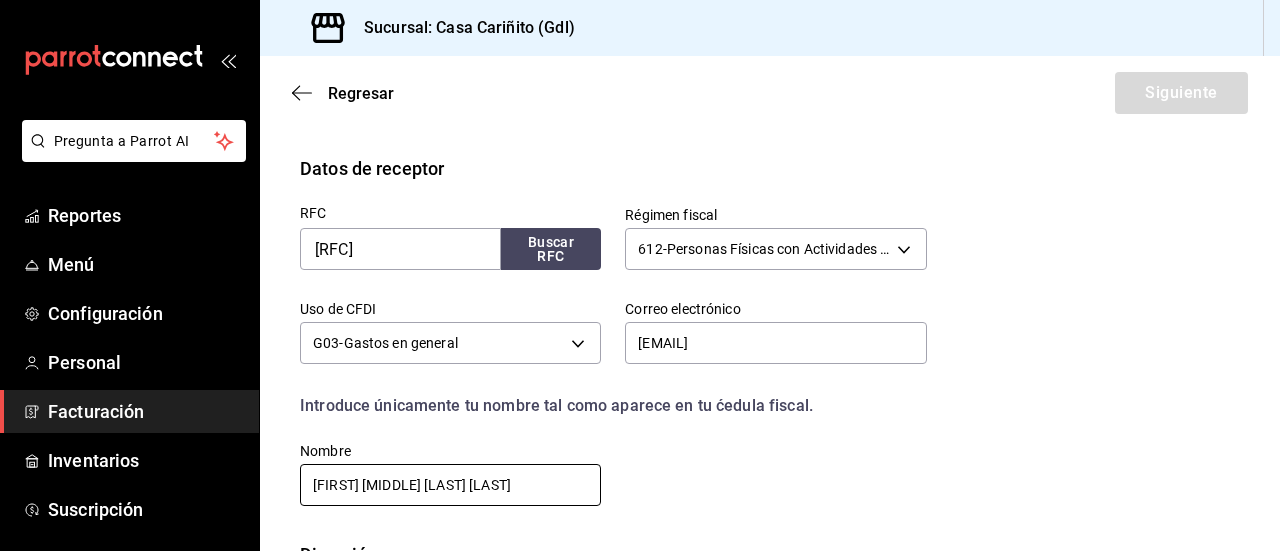 scroll, scrollTop: 0, scrollLeft: 12, axis: horizontal 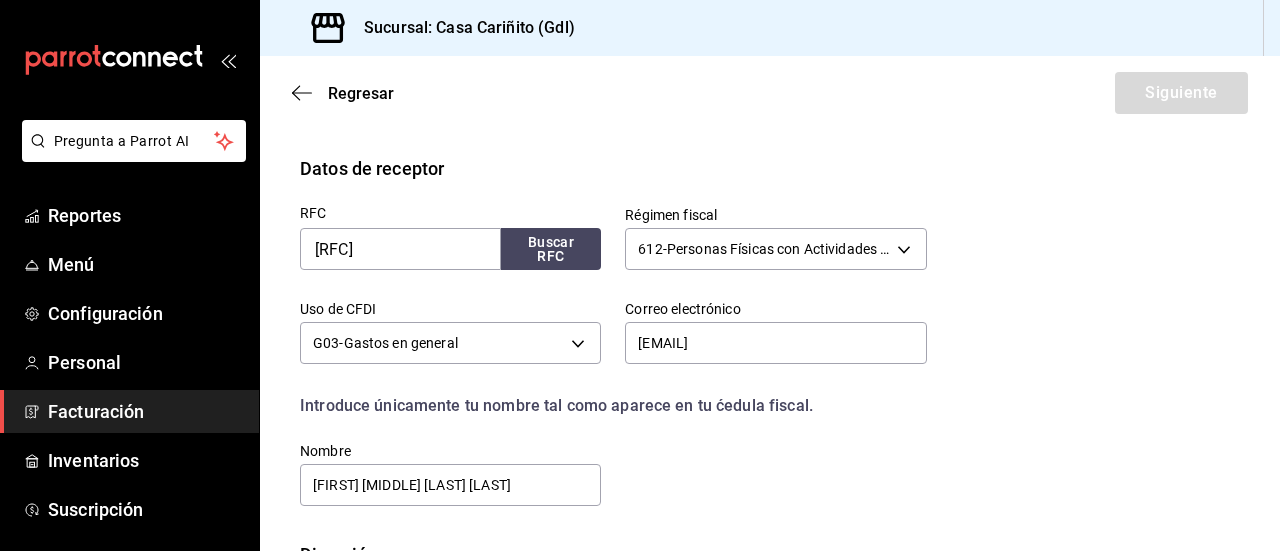 click on "RFC [RFC] Buscar RFC Régimen fiscal 612 - Personas Físicas con Actividades Empresariales y Profesionales 612 Uso de CFDI G03 - Gastos en general G03 Correo electronico [EMAIL] Introduce unicamente tu nombre tal como aparece en tu ćedula fiscal. person Nombre [FIRST] [MIDDLE] [LAST] [LAST]" at bounding box center [601, 345] 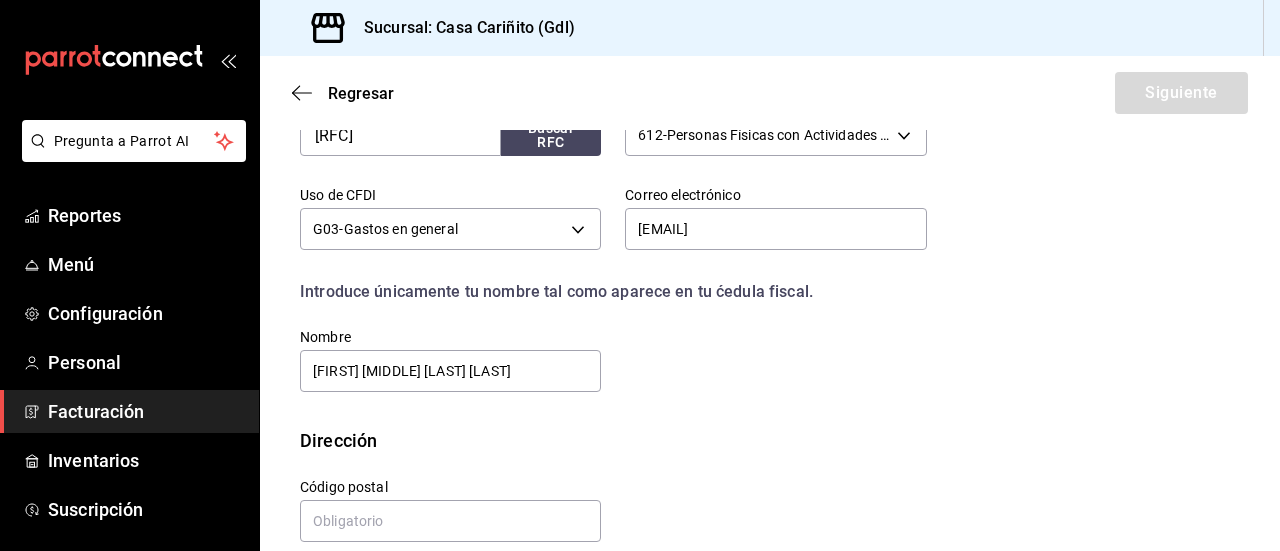 scroll, scrollTop: 482, scrollLeft: 0, axis: vertical 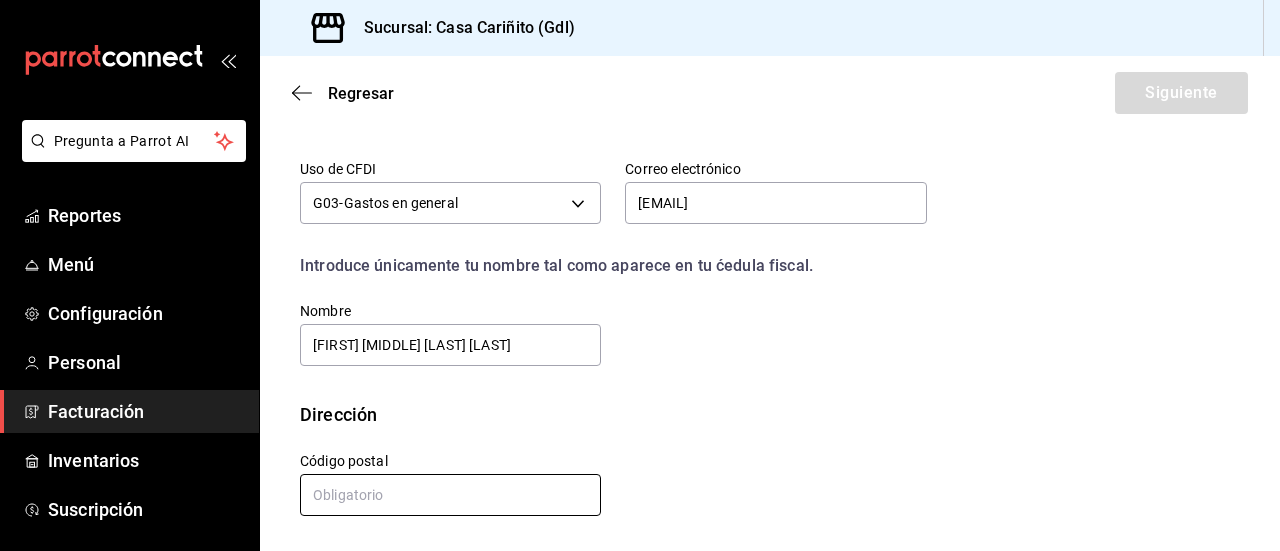 click at bounding box center (450, 495) 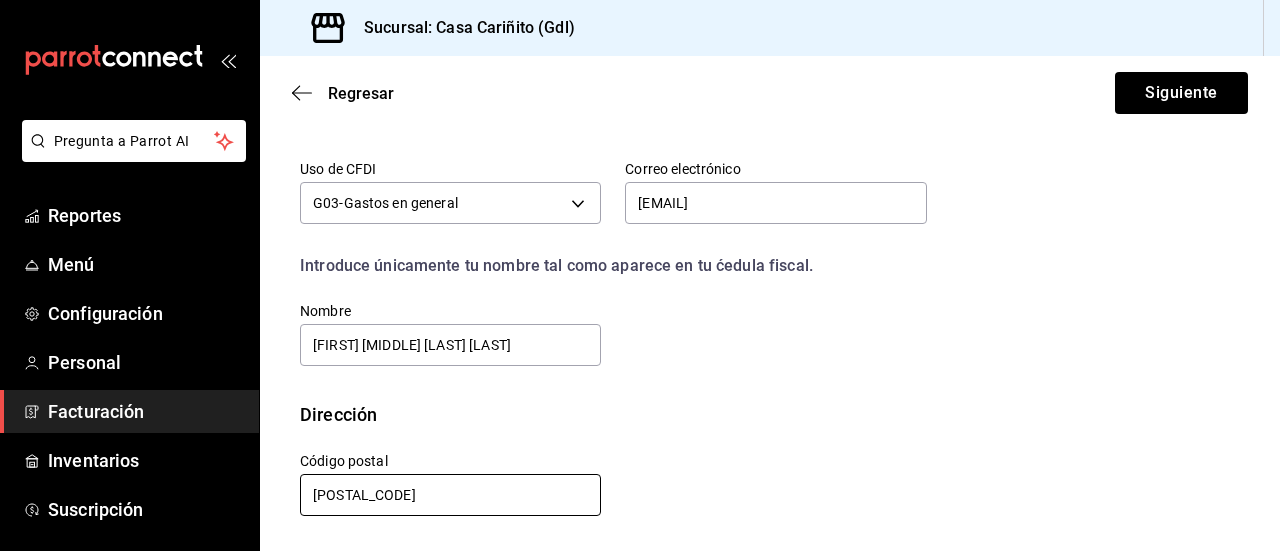 type on "[POSTAL_CODE]" 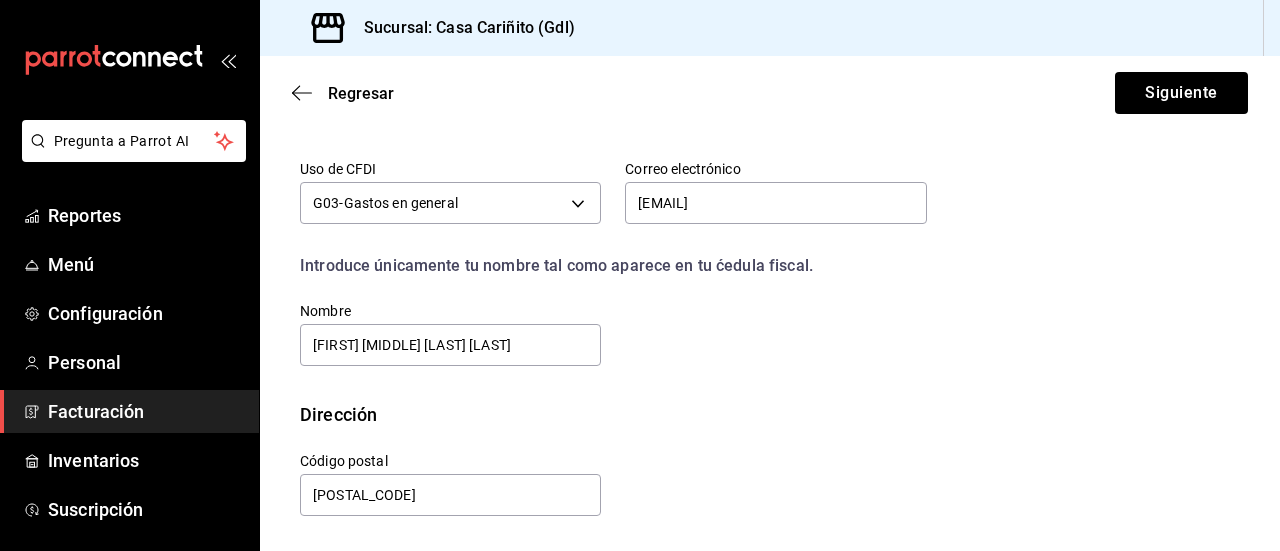 click on "Calle # exterior # interior Codigo postal [POSTAL_CODE] EstadoMunicipio Colonia" at bounding box center [601, 473] 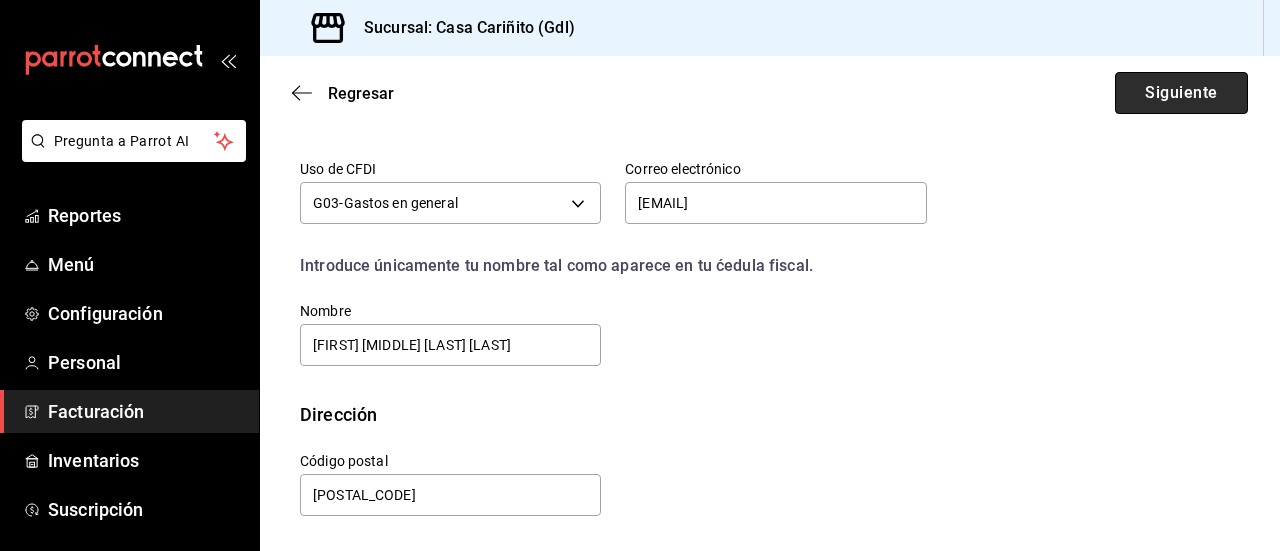 click on "Siguiente" at bounding box center [1181, 93] 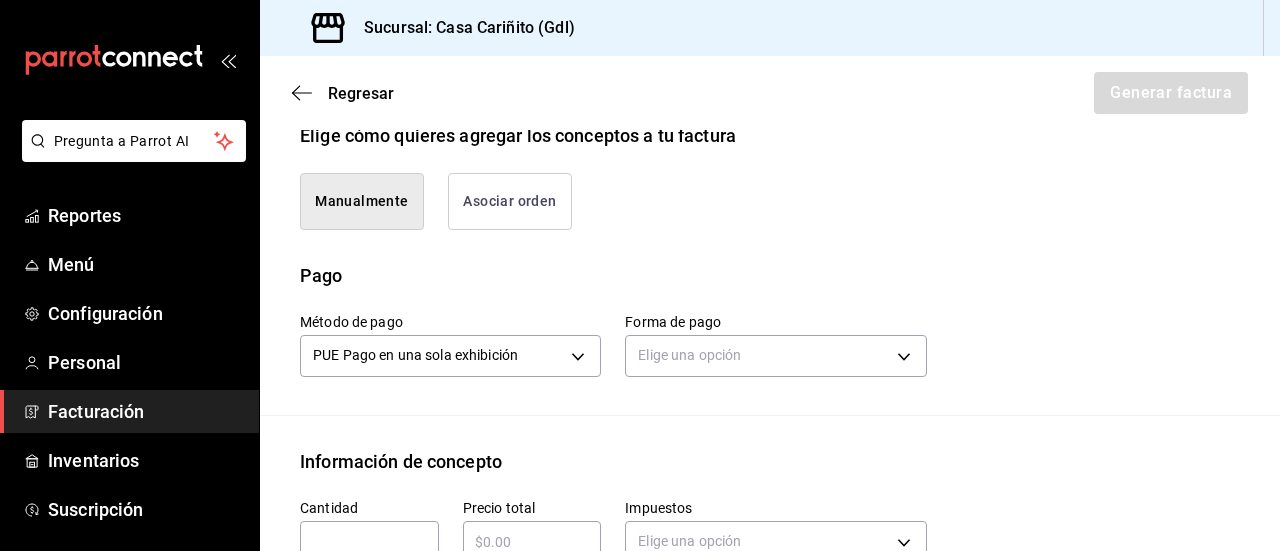 click on "Manualmente Asociar orden" at bounding box center (770, 205) 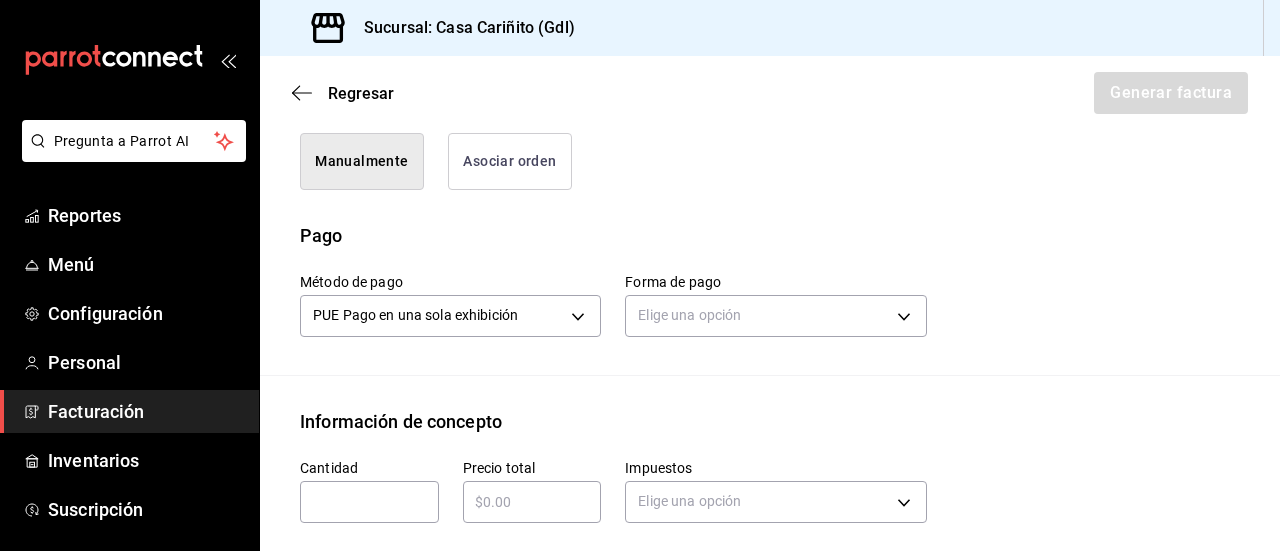 scroll, scrollTop: 562, scrollLeft: 0, axis: vertical 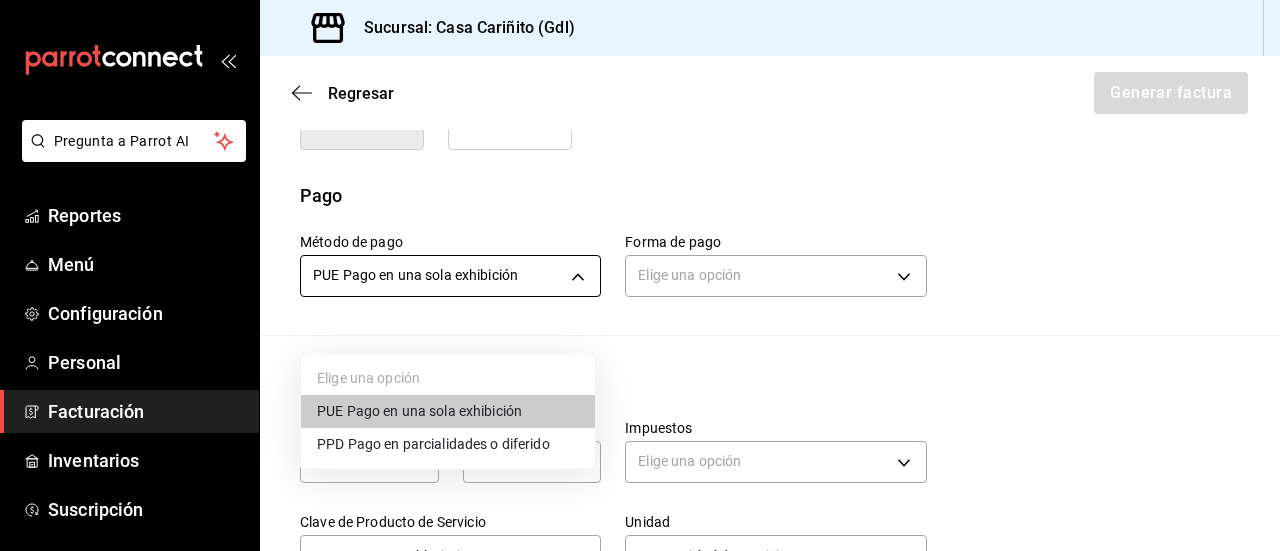 click on "Pregunta a Parrot AI Reportes Menu Configuracion Personal Facturacion Inventarios Suscripcion Ayuda Recomienda Parrot [FIRST] [LAST] Sugerir nueva funcion Sucursal: Casa Cariñito (Gdl) Regresar Generar factura Emisor Perfil fiscal [FIRST] [MIDDLE] [LAST] Tipo de comprobante Ingreso Receptor Nombre / Razón social [FIRST] [MIDDLE] [LAST] [LAST] RFC Receptor [RFC] Régimen fiscal Personas Físicas con Actividades Empresariales y Profesionales Uso de CFDI G03: Gastos en general Correo electronico [EMAIL] Elige como quieres agregar los conceptos a tu factura Manualmente Asociar orden Pago Método de pago PUE Pago en una sola exhibición PUE Forma de pago Elige una opcion Informacion de concepto Cantidad Precio total Impuestos Elige una opcion Clave de Producto de Servicio 90101500 - Establecimientos para comer y beber Unidad E48 - Unidad de Servicio Descripcion Agregar IVA Total $0.00 IEPS Total $0.00 Subtotal $0.00 Total $0.00" at bounding box center (640, 275) 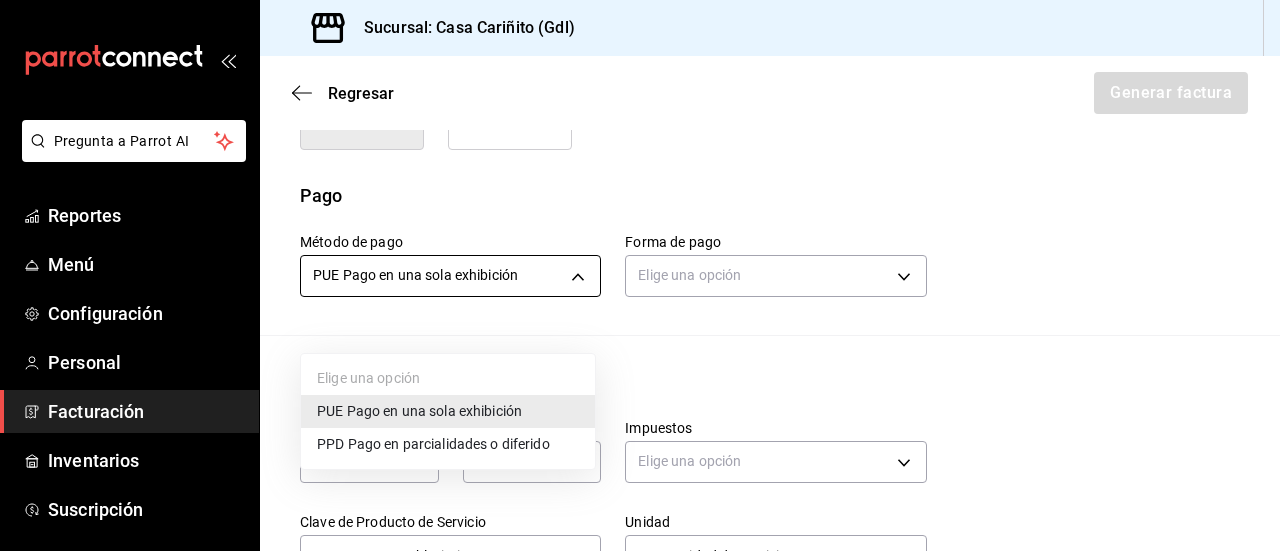 click at bounding box center [640, 275] 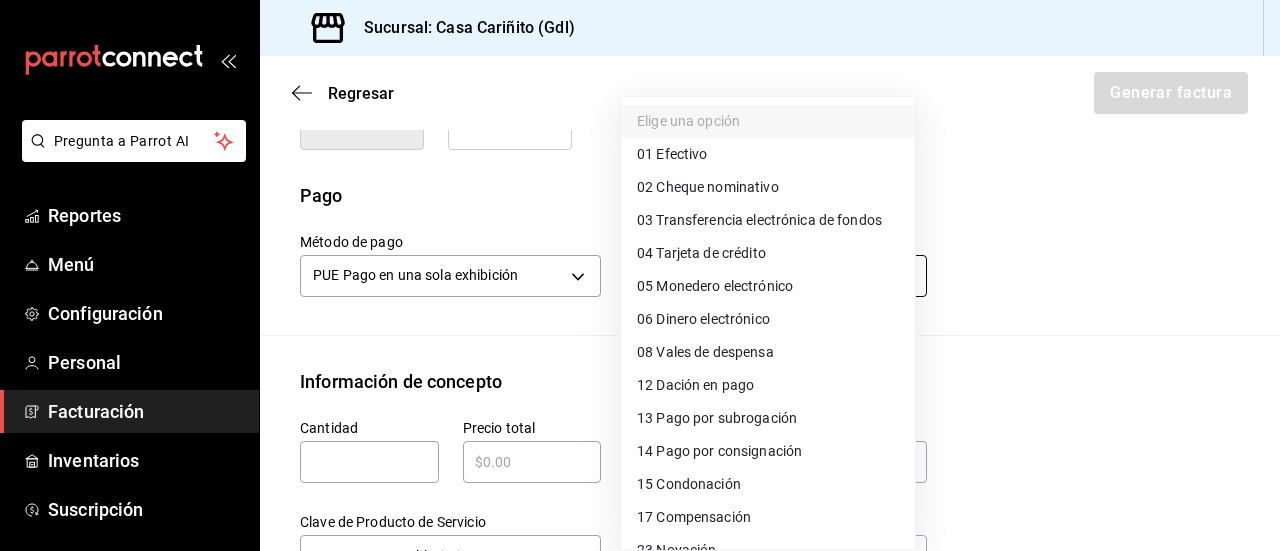 click on "Pregunta a Parrot AI Reportes Menu Configuracion Personal Facturacion Inventarios Suscripcion Ayuda Recomienda Parrot [FIRST] [LAST] Sugerir nueva funcion Sucursal: Casa Cariñito (Gdl) Regresar Generar factura Emisor Perfil fiscal [FIRST] [MIDDLE] [LAST] Tipo de comprobante Ingreso Receptor Nombre / Razón social [FIRST] [MIDDLE] [LAST] [LAST] RFC Receptor [RFC] Régimen fiscal Personas Físicas con Actividades Empresariales y Profesionales Uso de CFDI G03: Gastos en general Correo electronico [EMAIL] Elige como quieres agregar los conceptos a tu factura Manualmente Asociar orden Pago Método de pago PUE Pago en una sola exhibición PUE Forma de pago Elige una opcion Informacion de concepto Cantidad Precio total Impuestos Elige una opcion Clave de Producto de Servicio 90101500 - Establecimientos para comer y beber Unidad E48 - Unidad de Servicio Descripcion Agregar IVA Total $0.00 IEPS Total $0.00 Subtotal $0.00 Total $0.00" at bounding box center [640, 275] 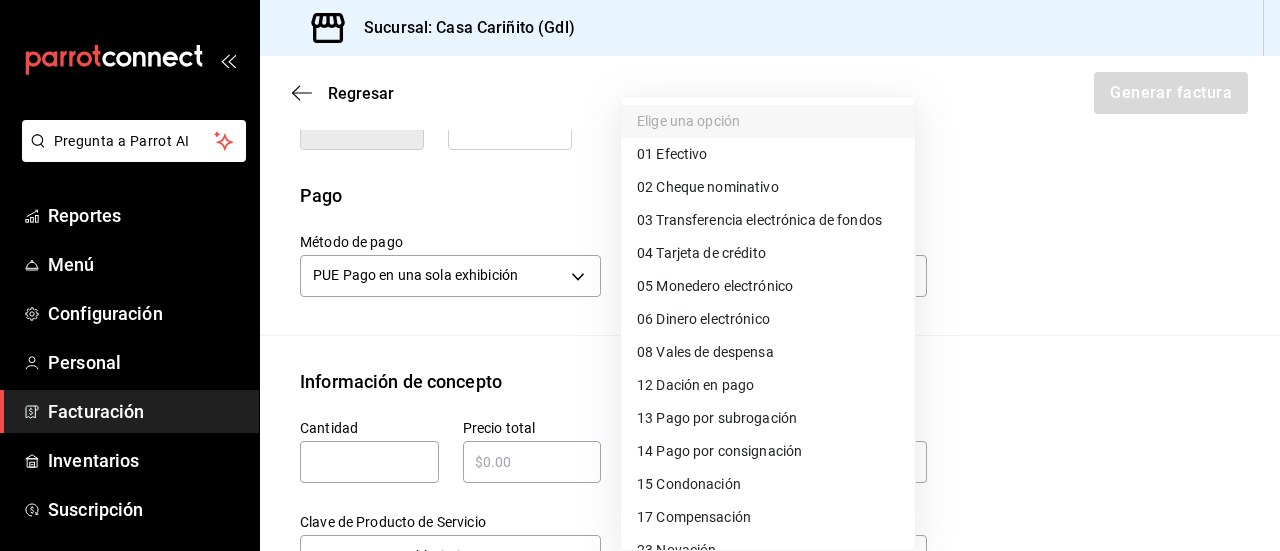 click on "01   Efectivo" at bounding box center (768, 154) 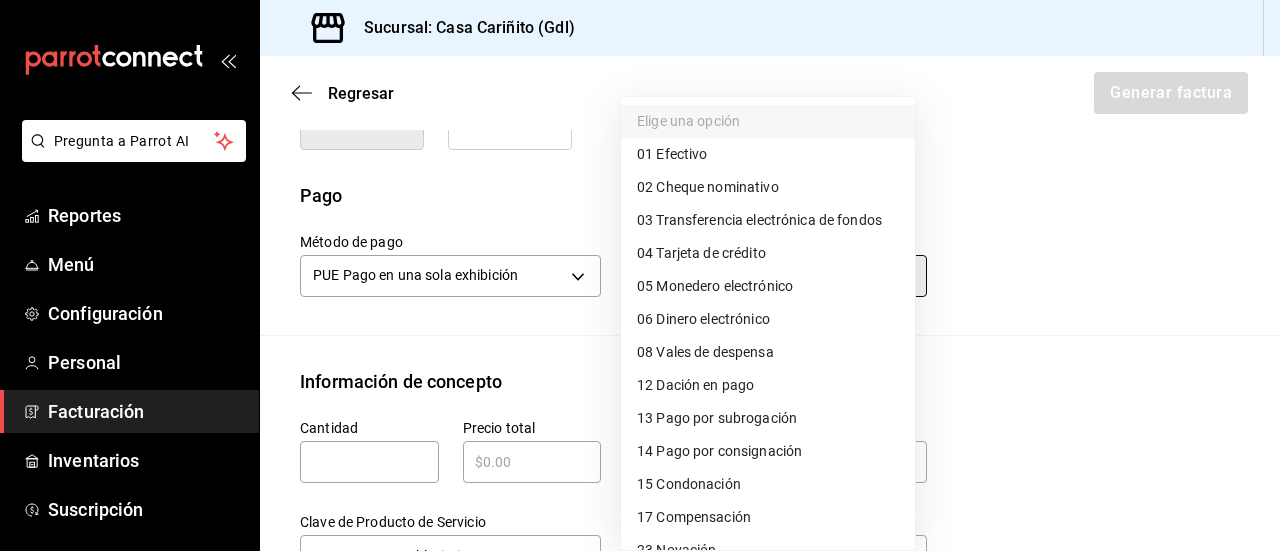 type on "01" 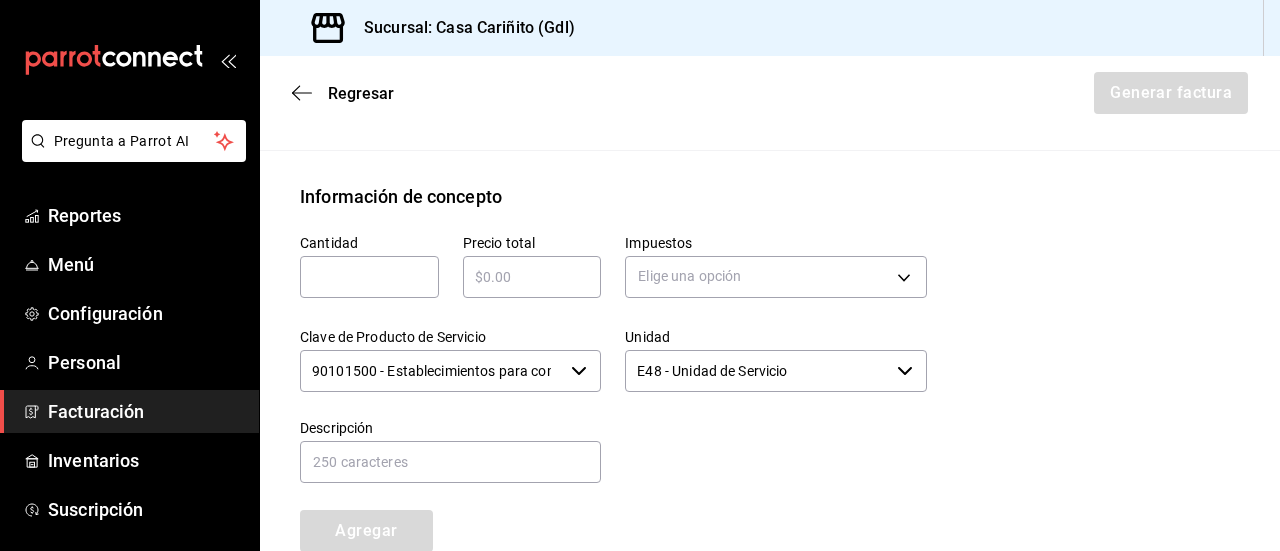 scroll, scrollTop: 756, scrollLeft: 0, axis: vertical 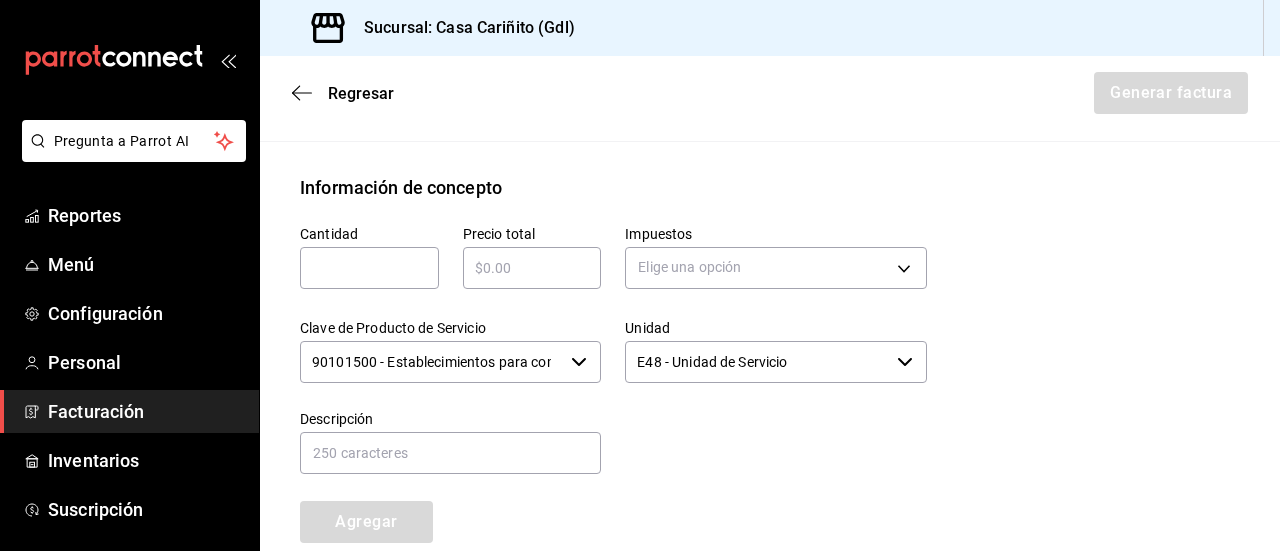 click at bounding box center (369, 268) 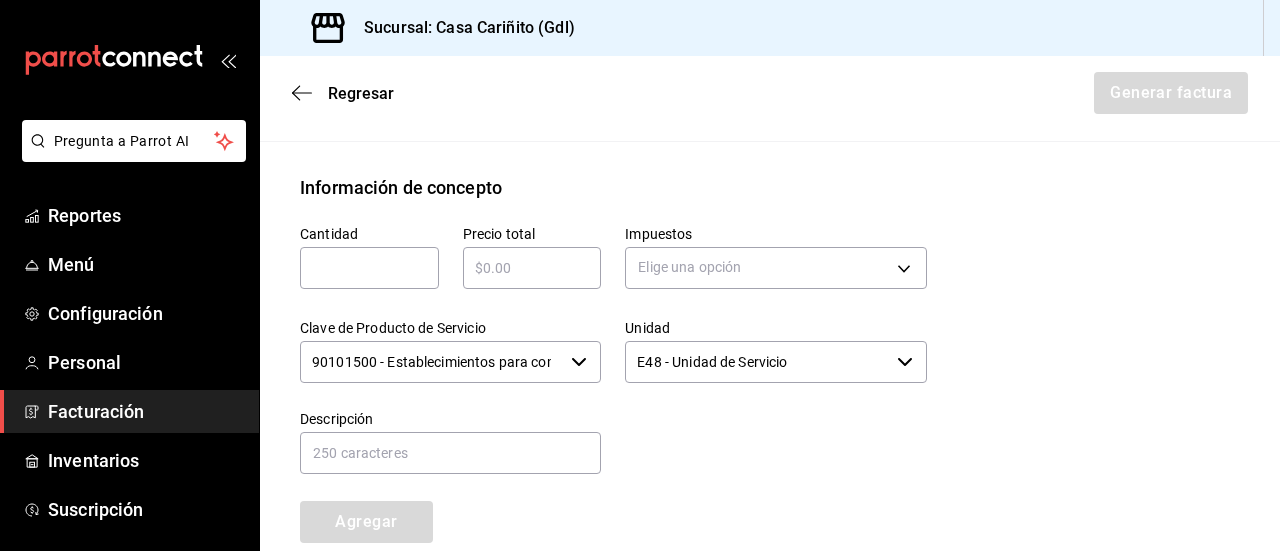 click on "Impuestos" at bounding box center (775, 233) 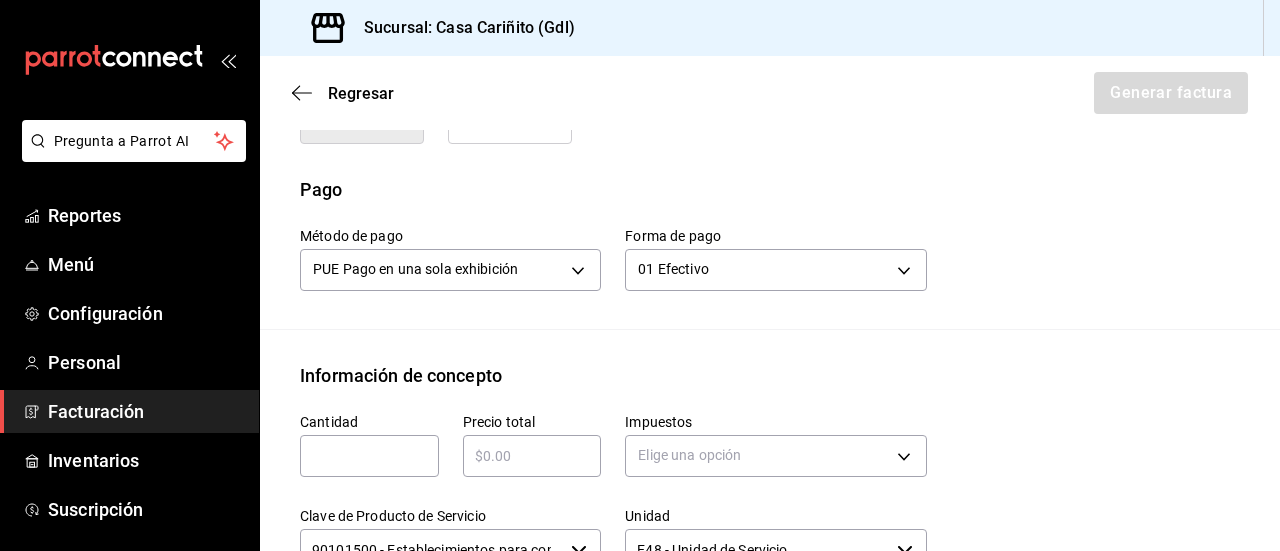 scroll, scrollTop: 546, scrollLeft: 0, axis: vertical 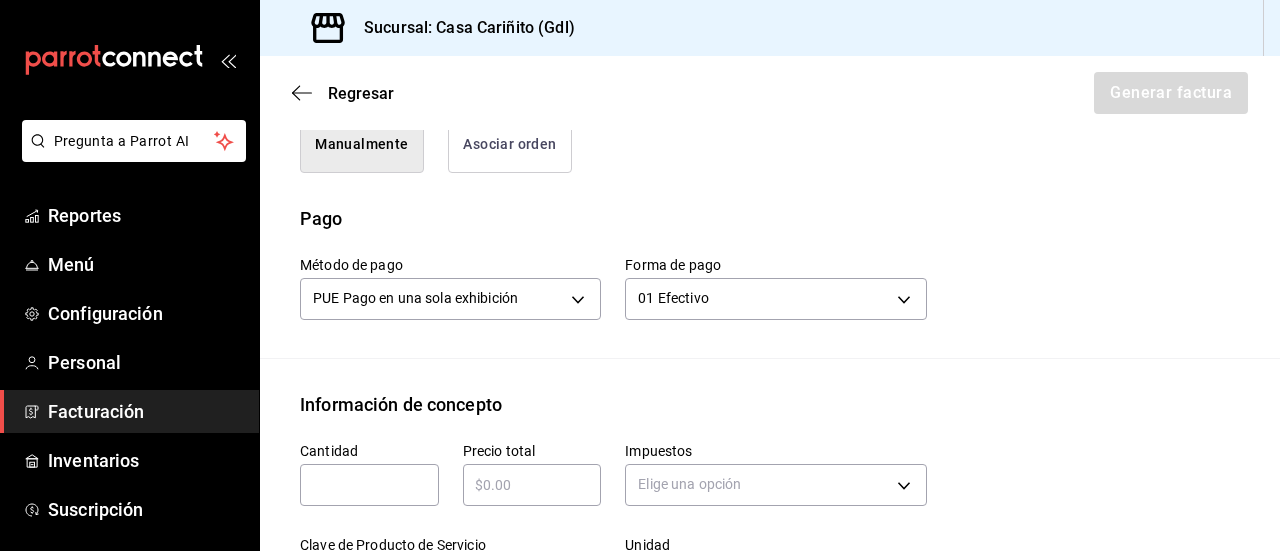 click on "Asociar orden" at bounding box center (510, 144) 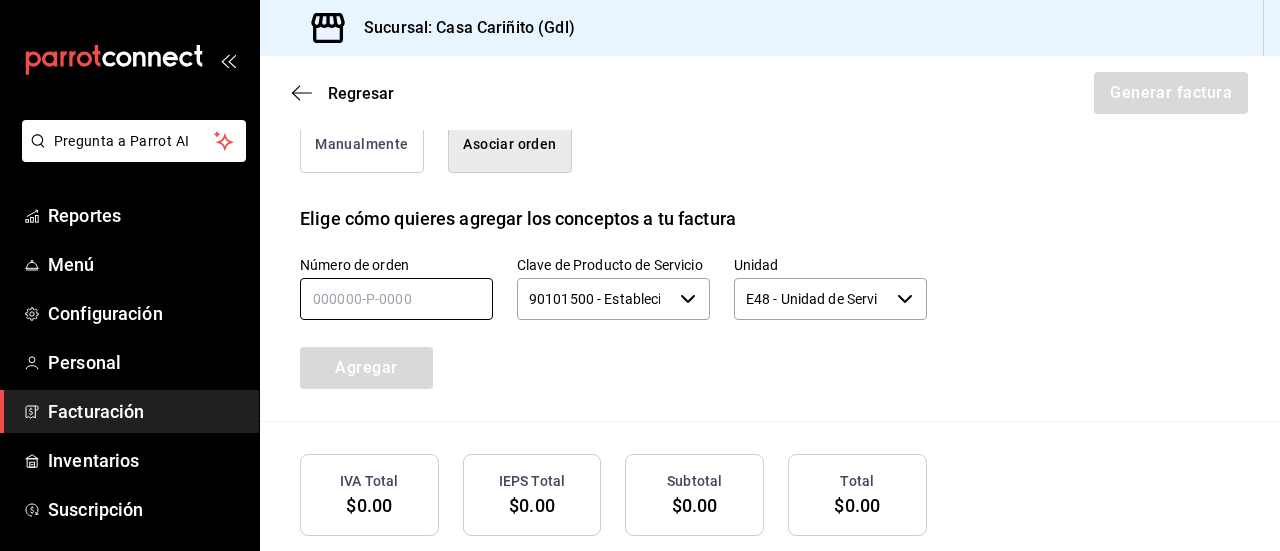 click at bounding box center [396, 299] 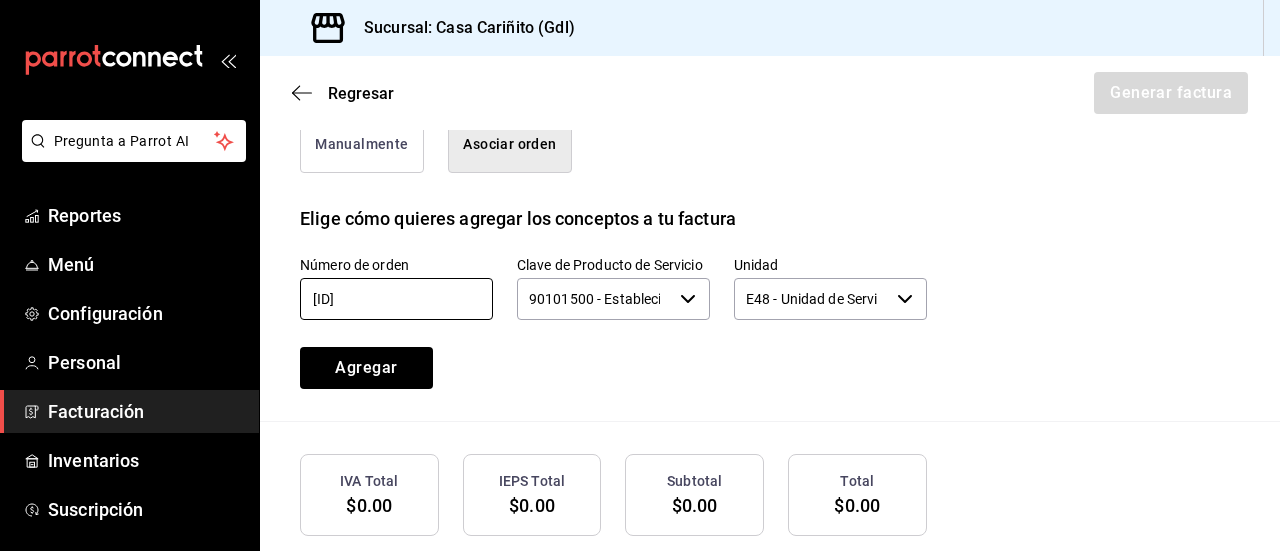 type on "[ID]" 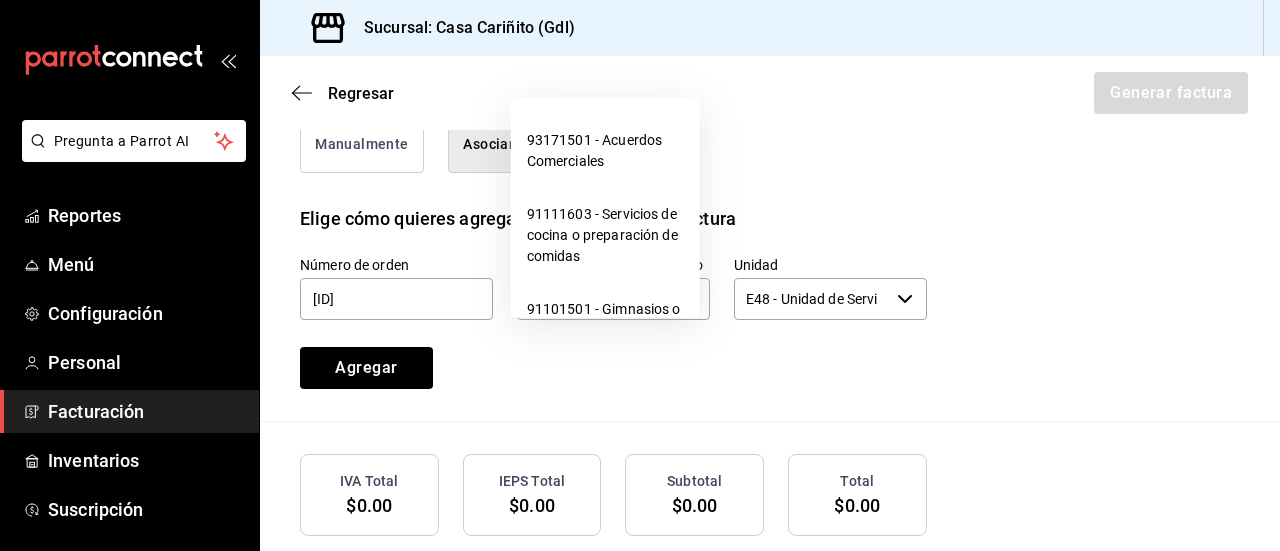 click on "90101500 - Establecimientos para comer y beber" at bounding box center [594, 299] 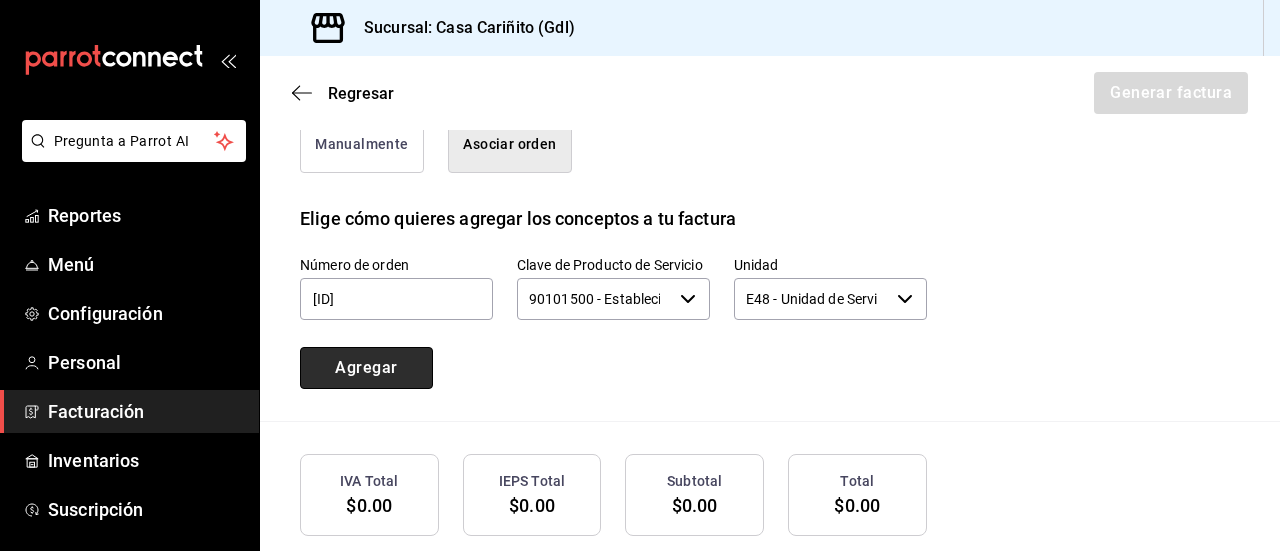 click on "Agregar" at bounding box center (366, 368) 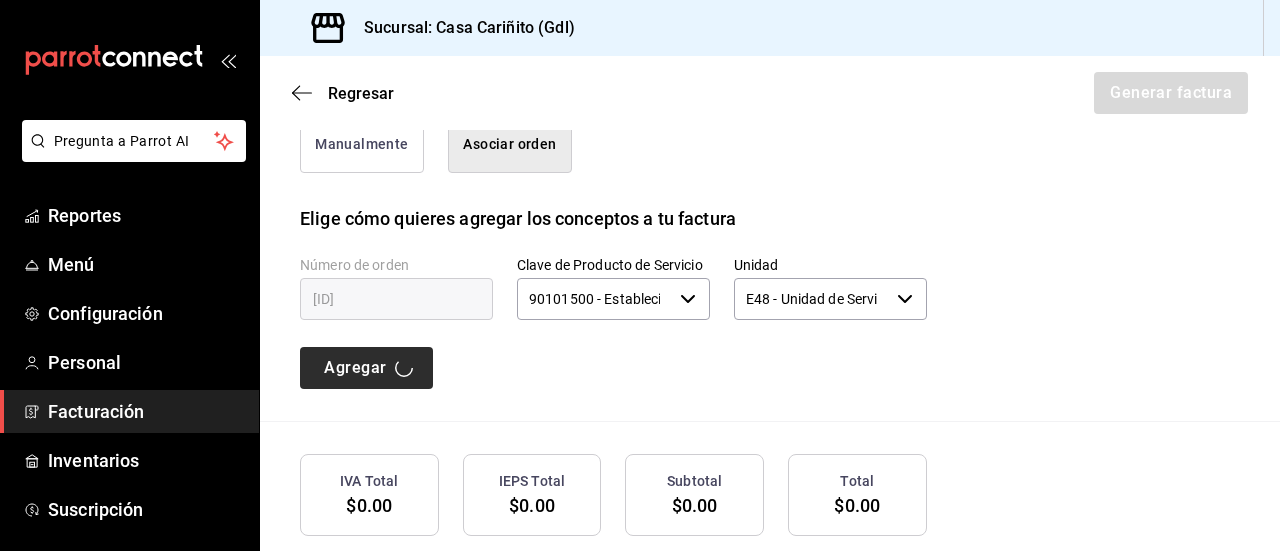 type 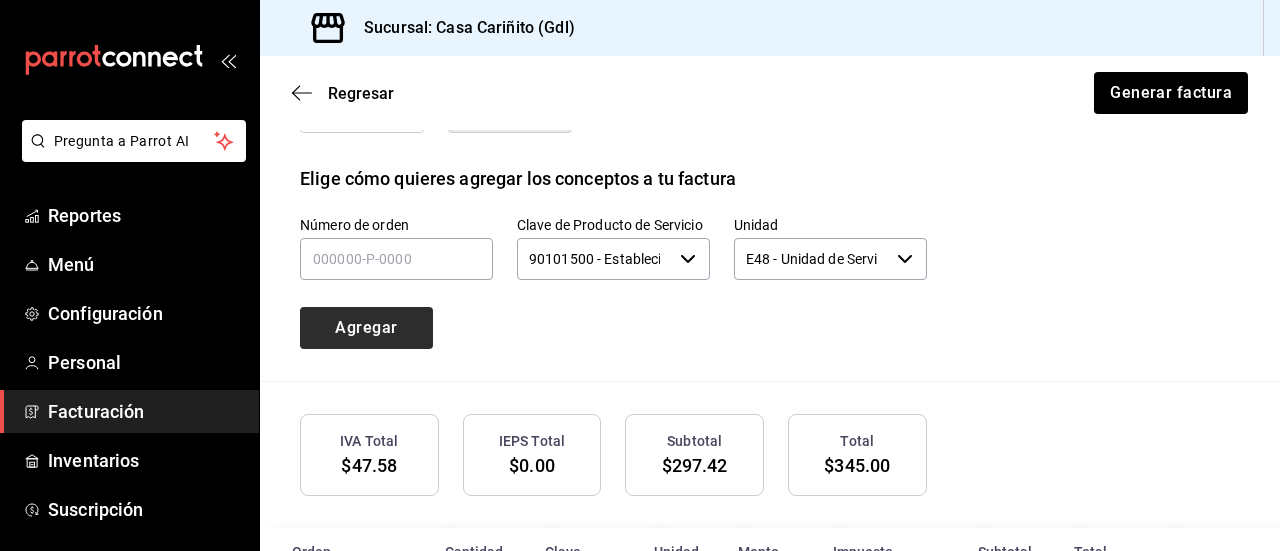 scroll, scrollTop: 619, scrollLeft: 0, axis: vertical 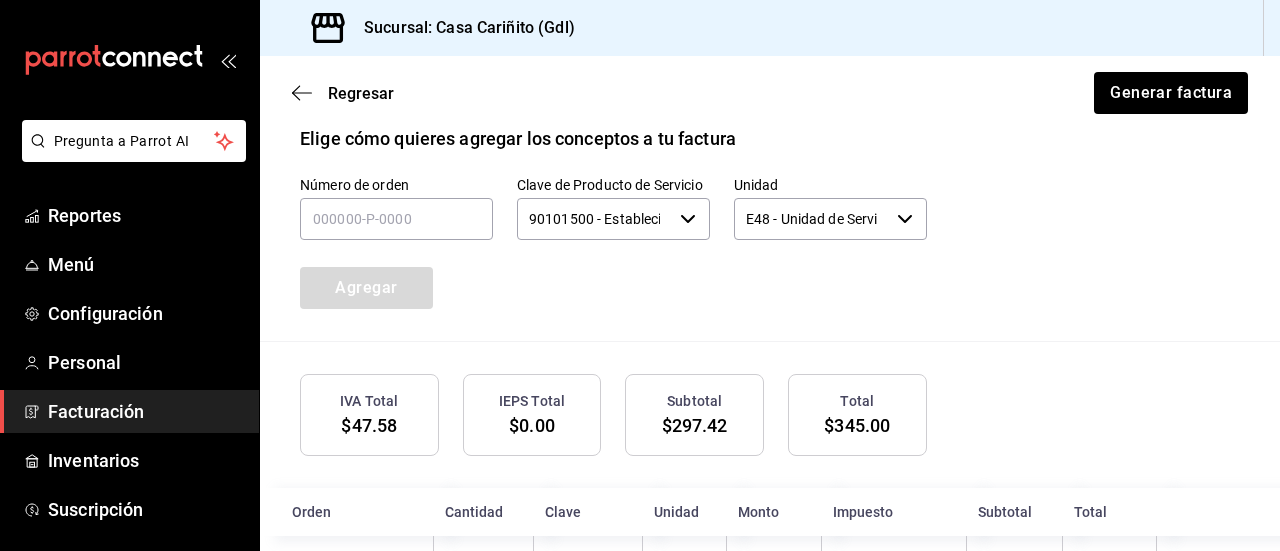 click on "Numero de orden Clave de Producto de Servicio 90101500 - Establecimientos para comer y beber Unidad E48 - Unidad de Servicio Agregar" at bounding box center [589, 218] 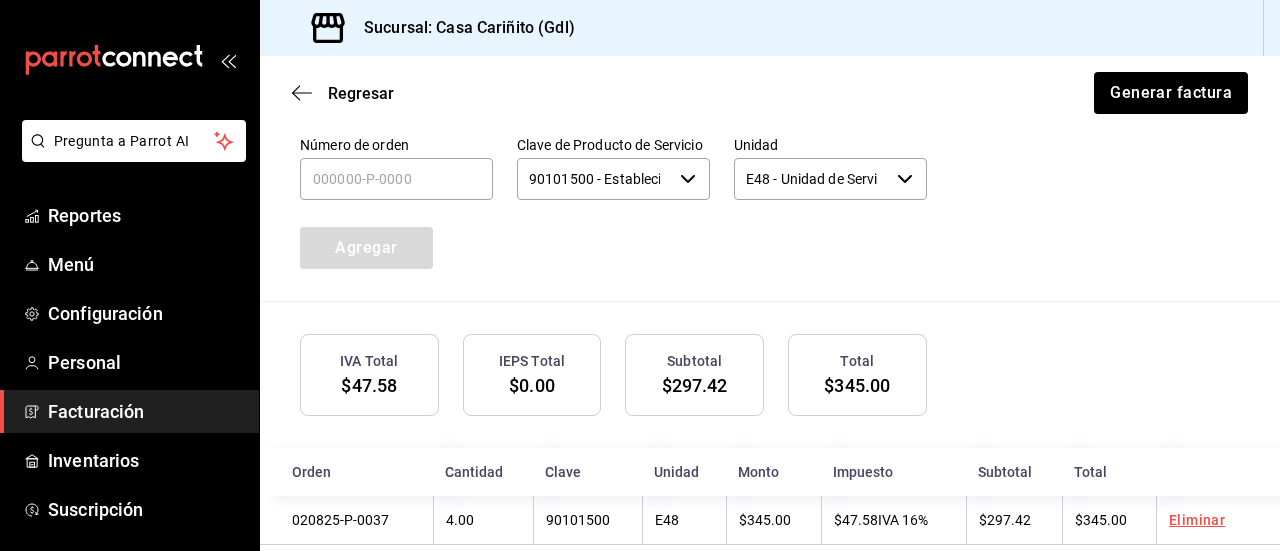 scroll, scrollTop: 732, scrollLeft: 0, axis: vertical 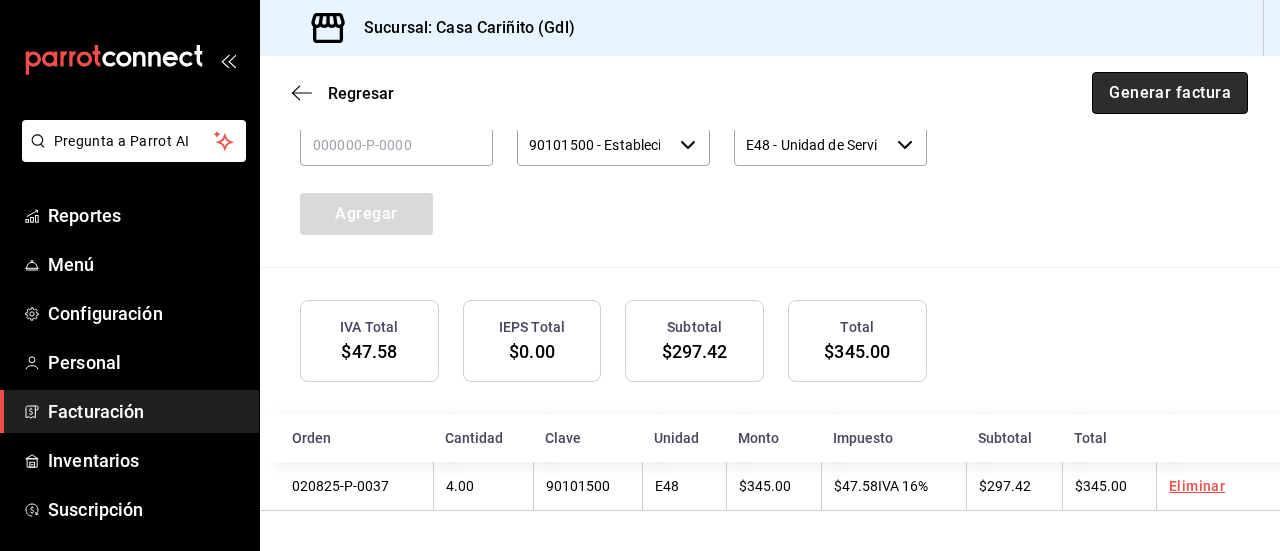 click on "Generar factura" at bounding box center [1170, 93] 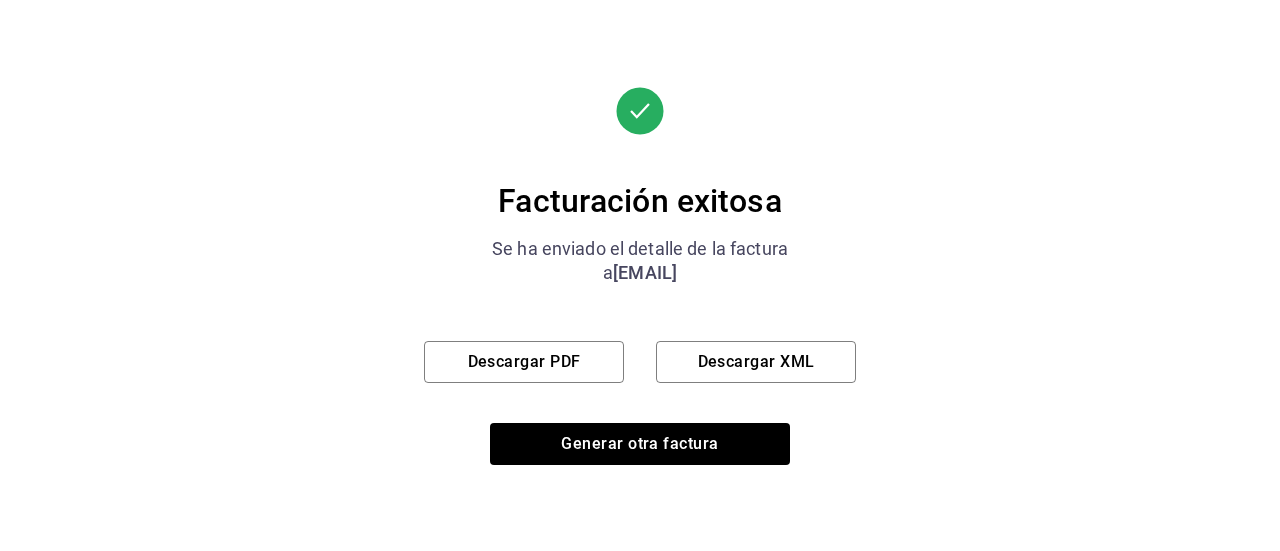 click on "Facturacion exitosa Se ha enviado el detalle de la factura a [EMAIL] Descargar PDF Descargar XML Generar otra factura" at bounding box center [640, 275] 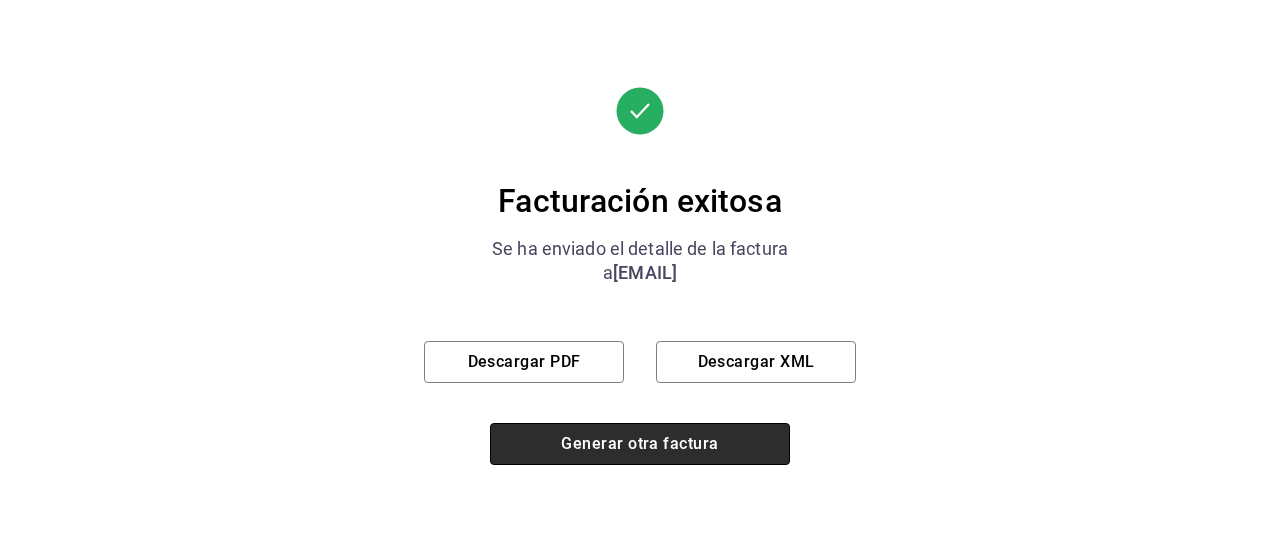 click on "Generar otra factura" at bounding box center [640, 444] 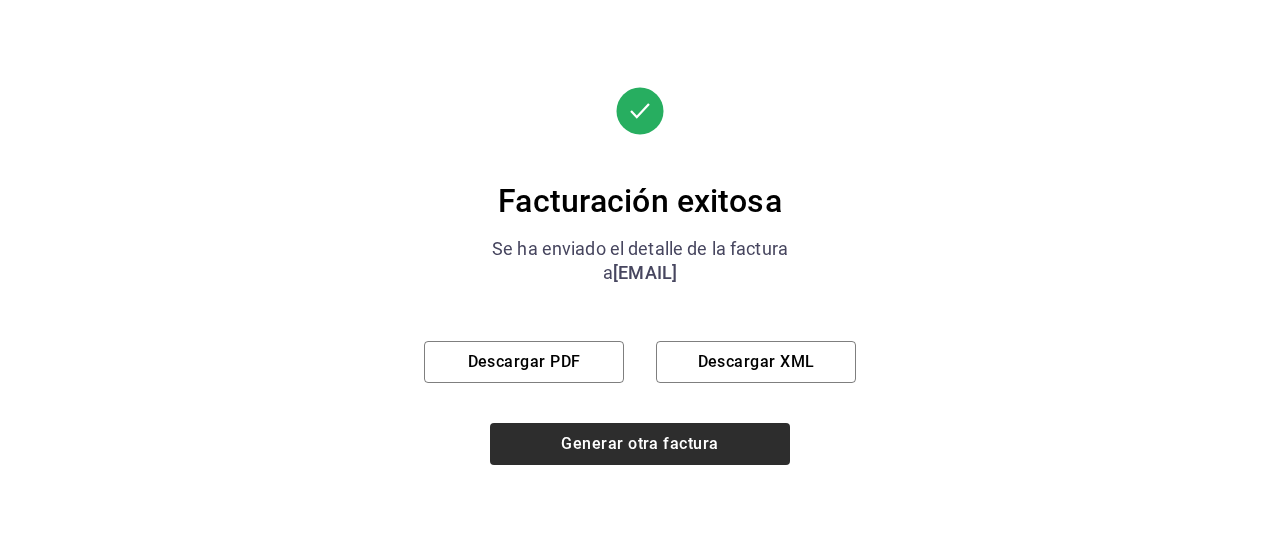 scroll, scrollTop: 342, scrollLeft: 0, axis: vertical 